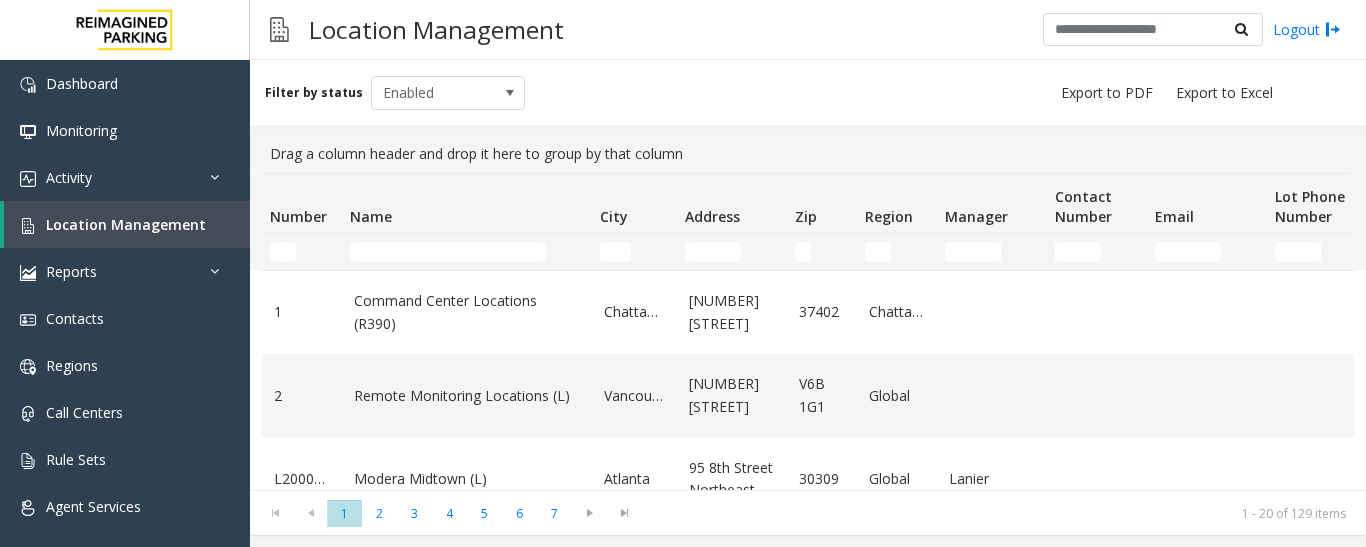 scroll, scrollTop: 0, scrollLeft: 0, axis: both 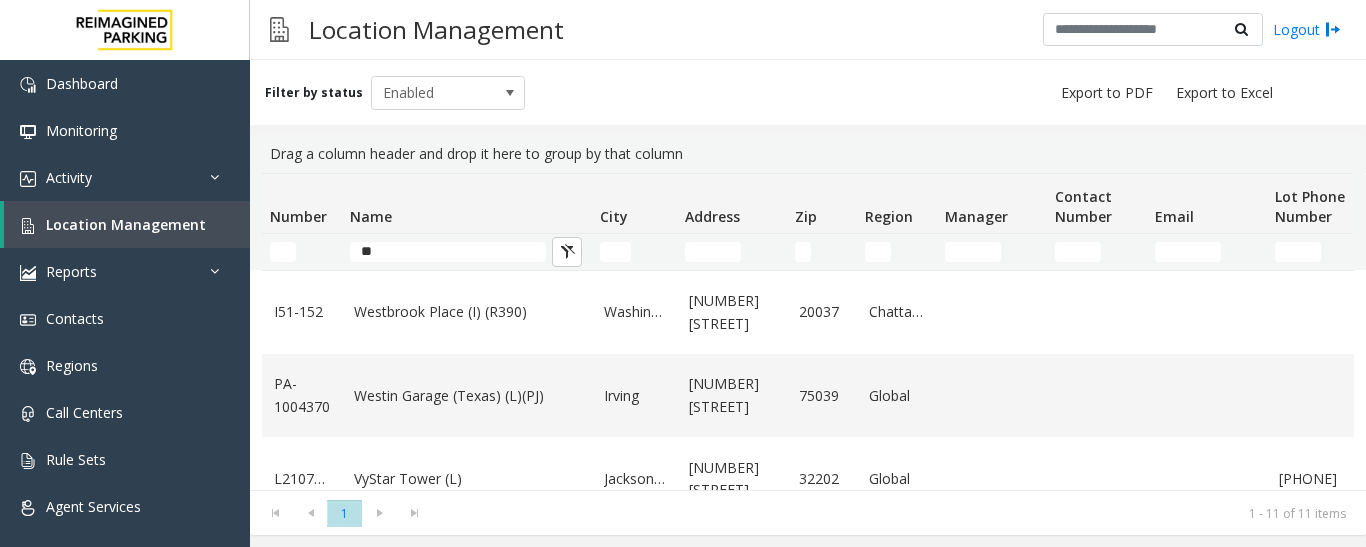 type on "*" 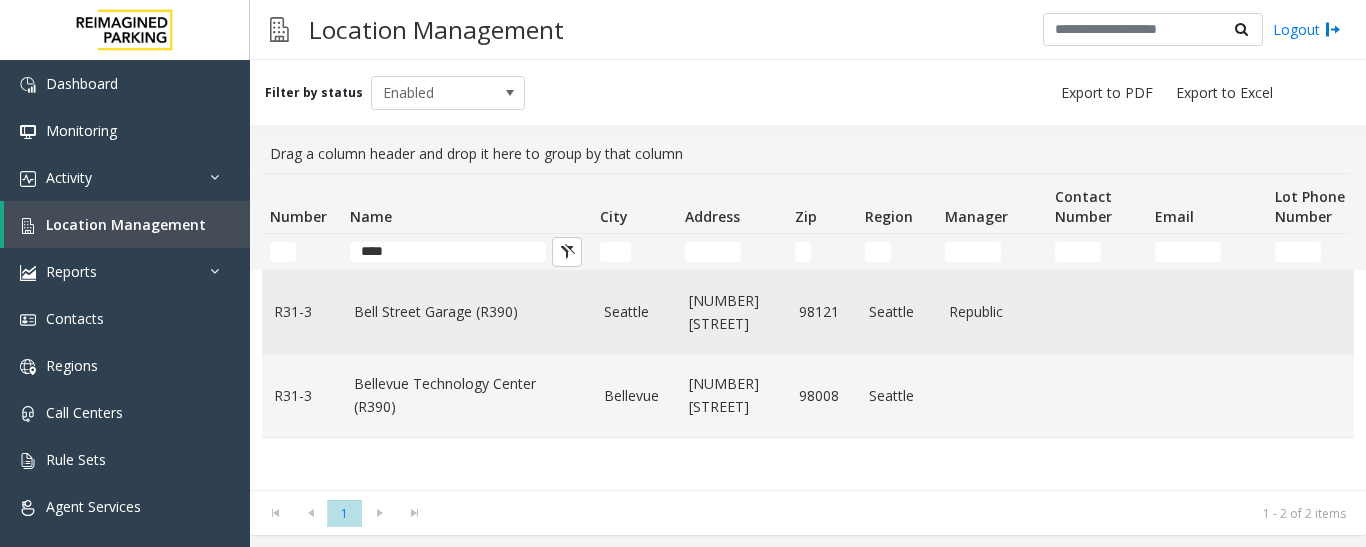 type on "****" 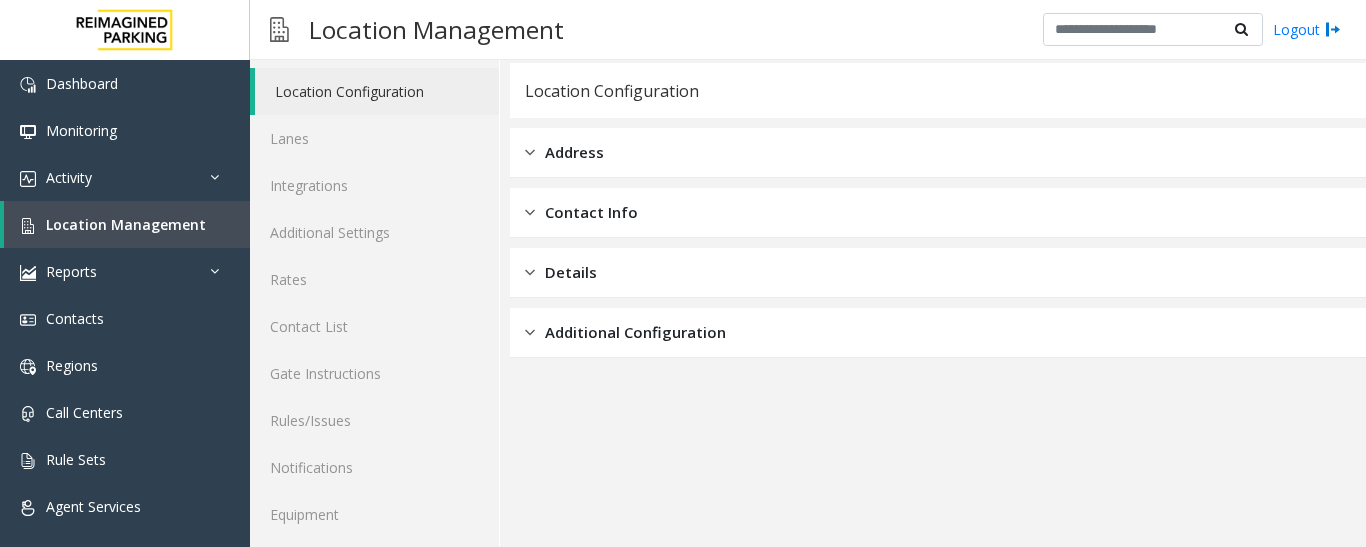 scroll, scrollTop: 112, scrollLeft: 0, axis: vertical 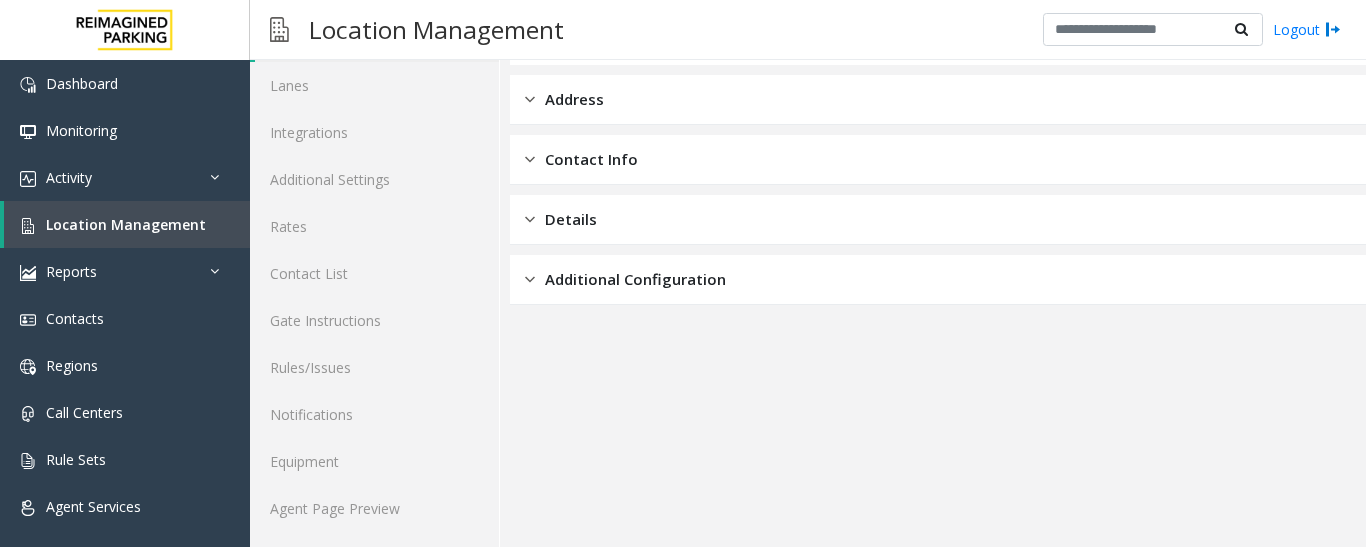 click on "Location Configuration Lanes Integrations Additional Settings Rates Contact List Gate Instructions Rules/Issues Notifications Equipment Agent Page Preview" 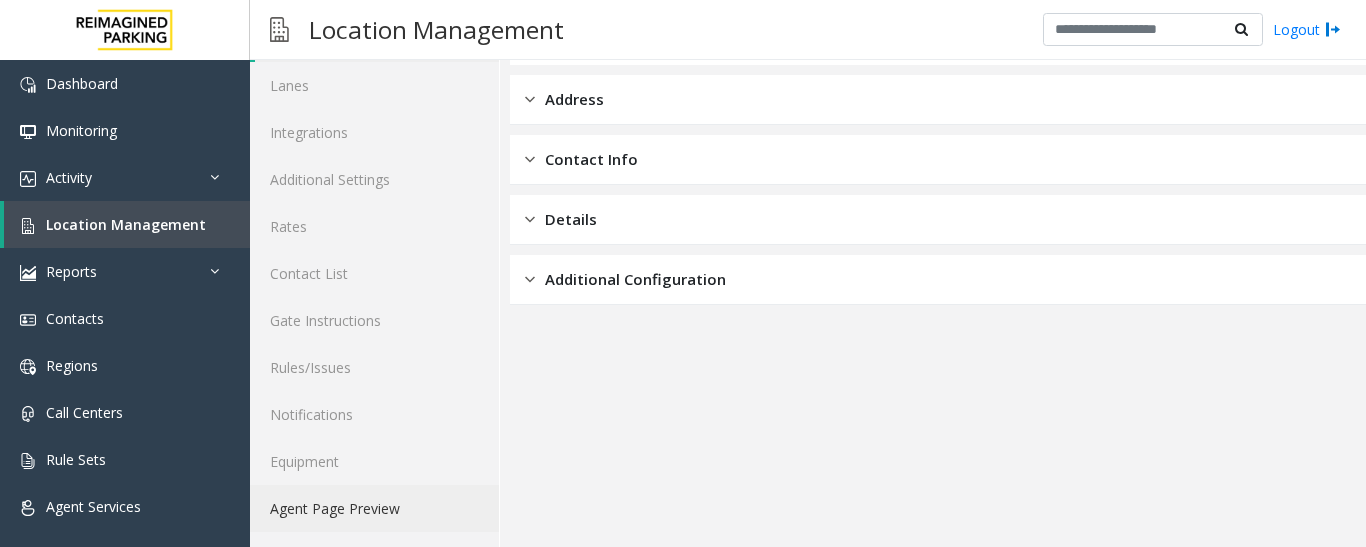 click on "Agent Page Preview" 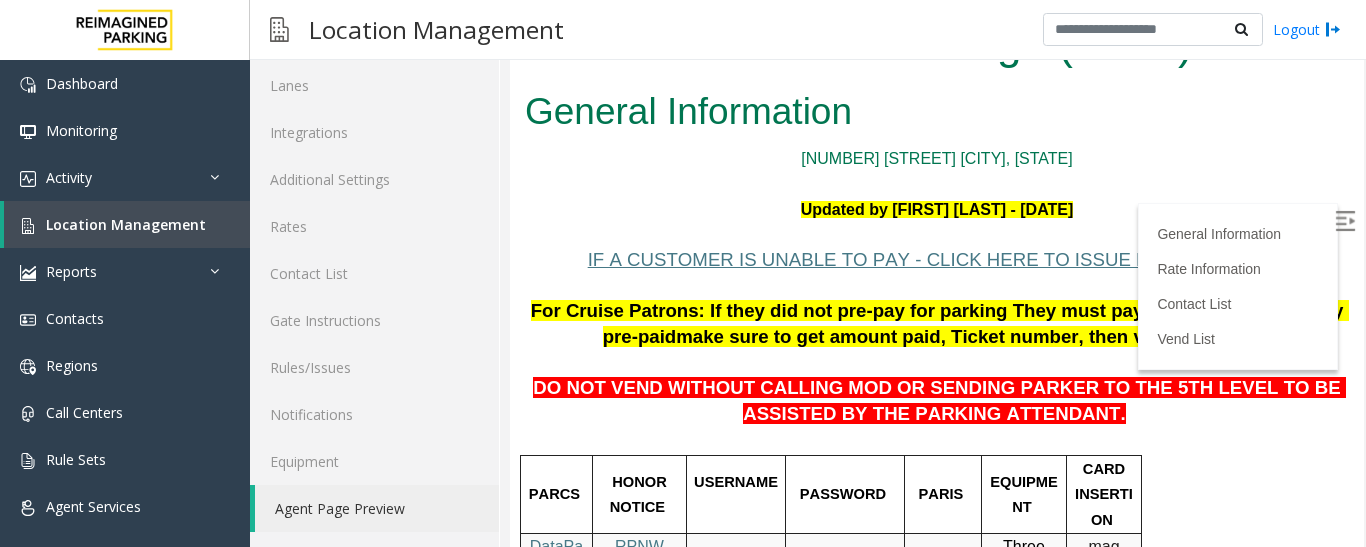 scroll, scrollTop: 0, scrollLeft: 0, axis: both 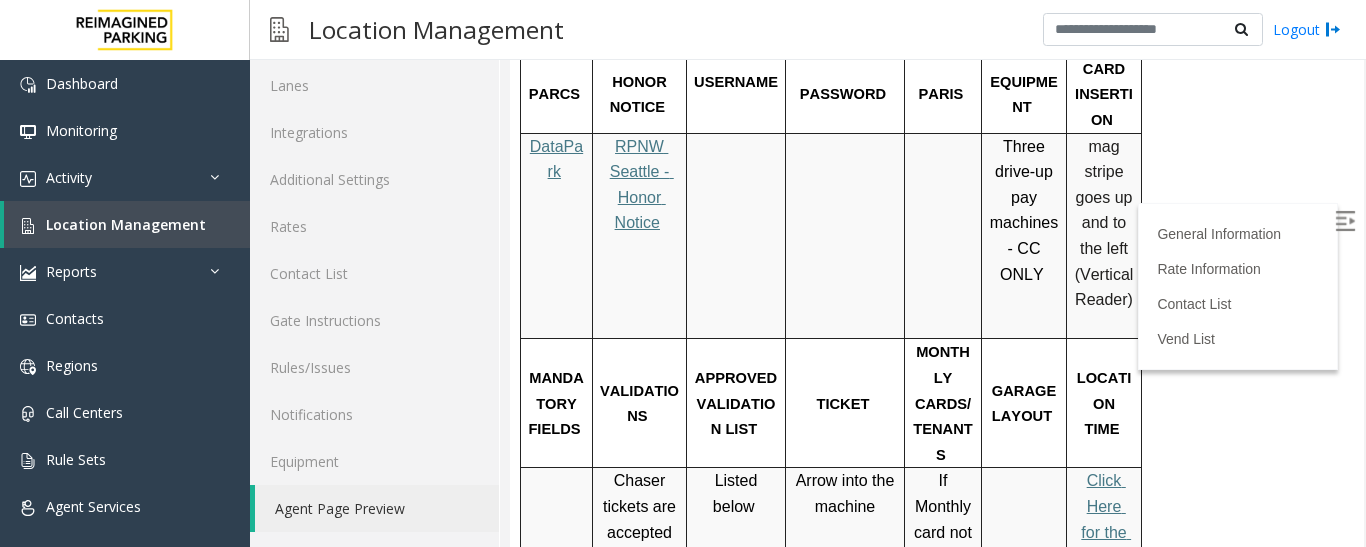 click on "Click Here for the local time" at bounding box center [1106, 531] 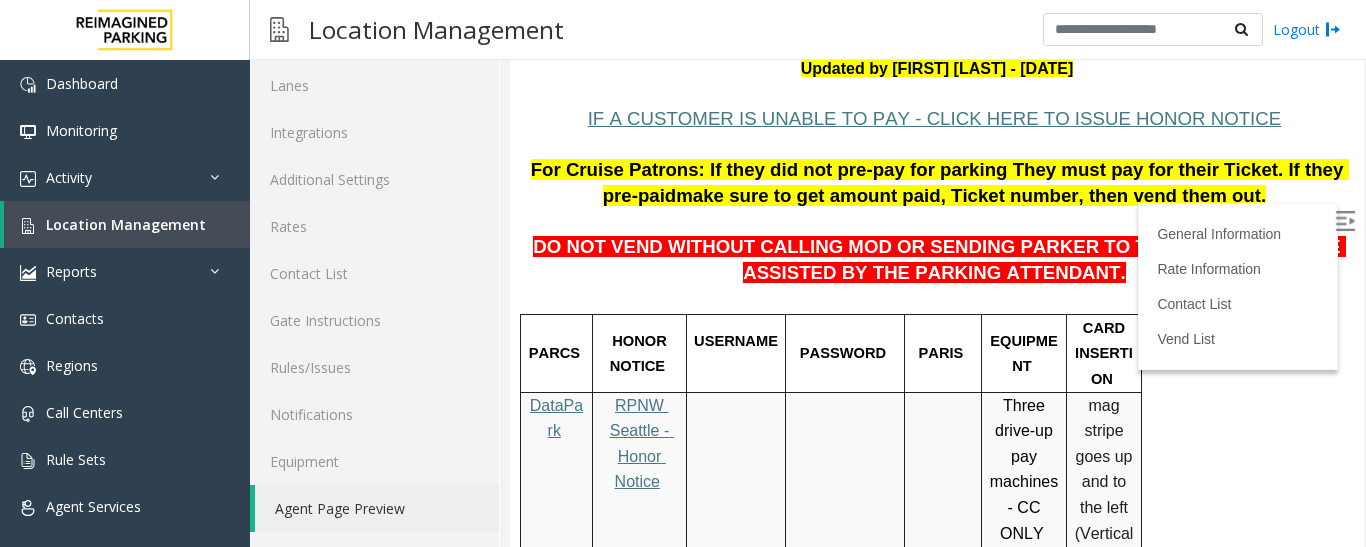 scroll, scrollTop: 0, scrollLeft: 0, axis: both 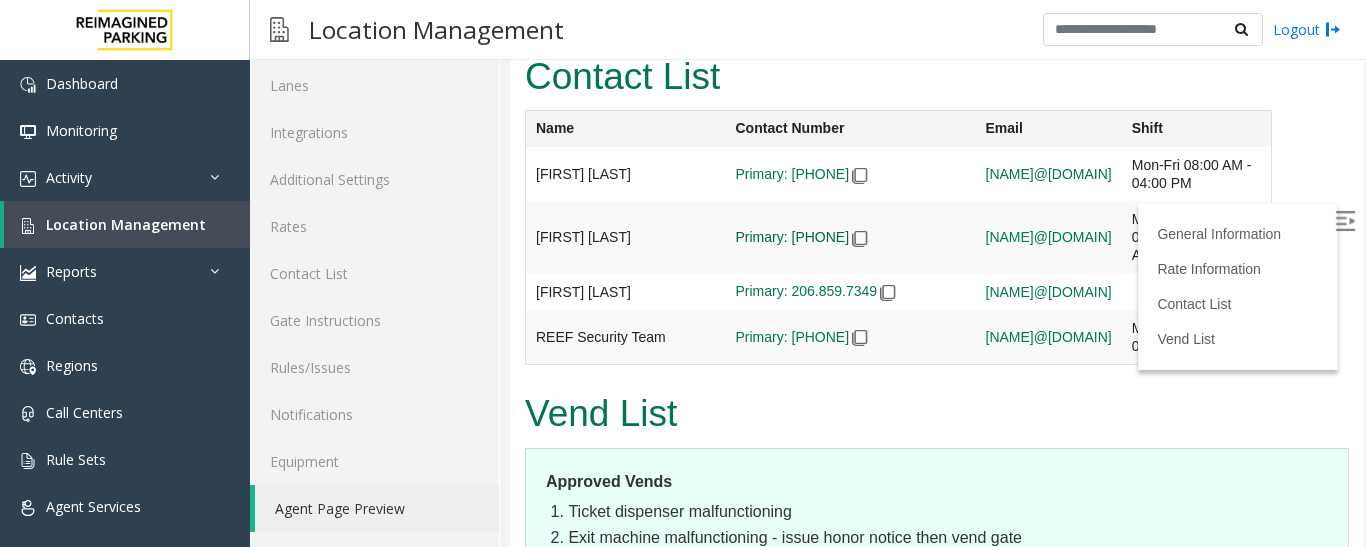 drag, startPoint x: 748, startPoint y: 182, endPoint x: 833, endPoint y: 197, distance: 86.313385 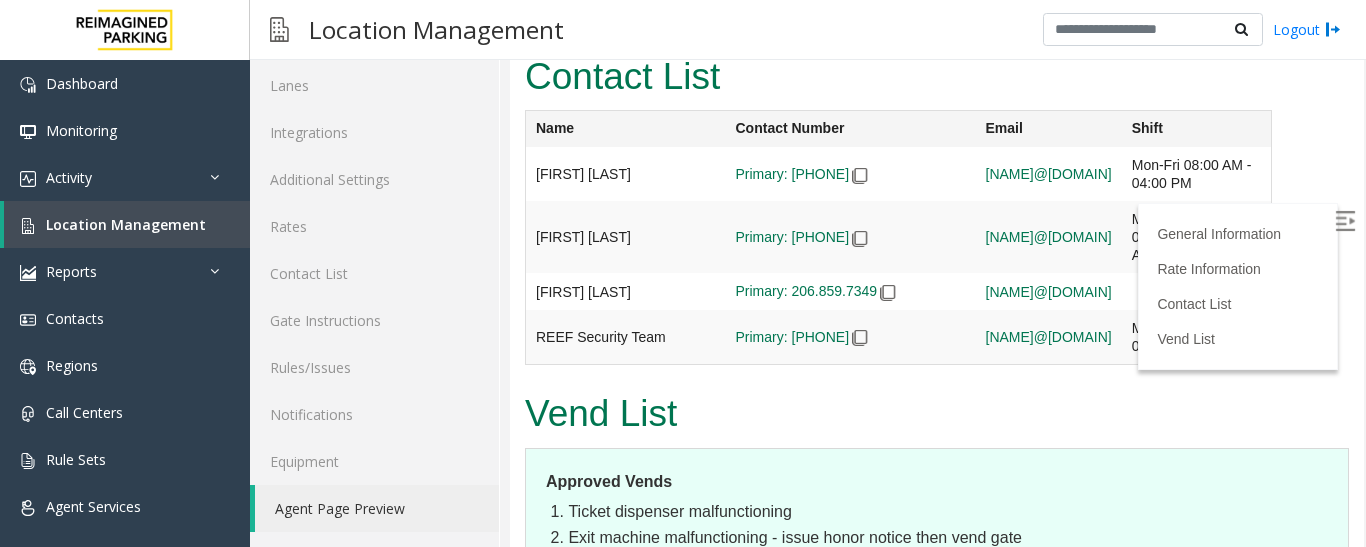 copy on "[PHONE]" 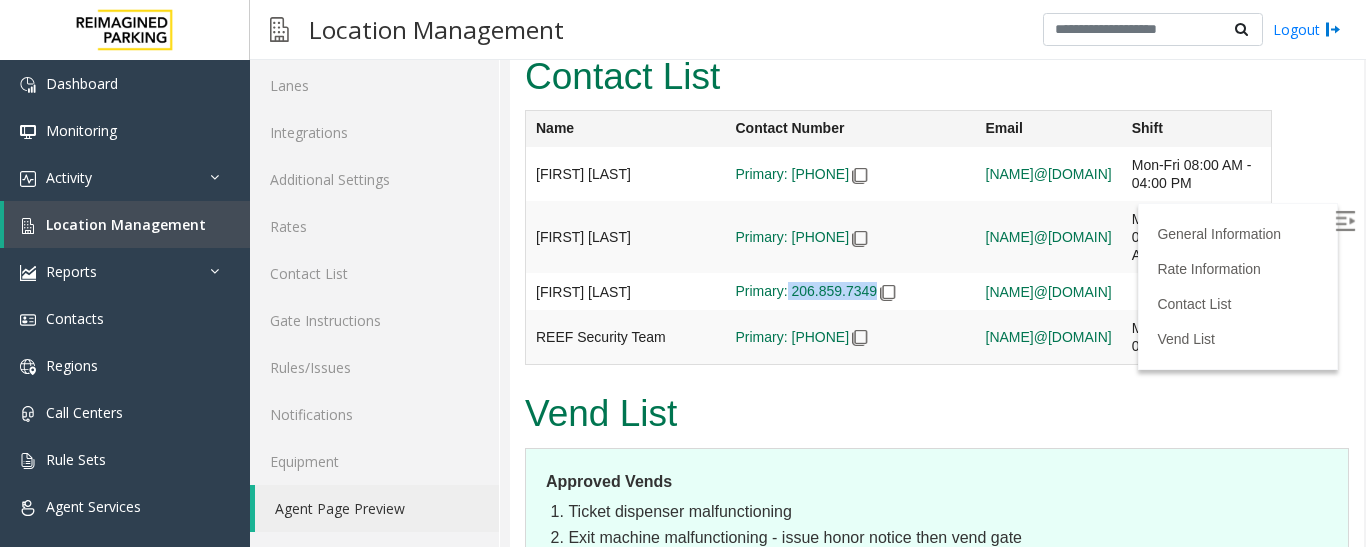 drag, startPoint x: 746, startPoint y: 237, endPoint x: 834, endPoint y: 251, distance: 89.106674 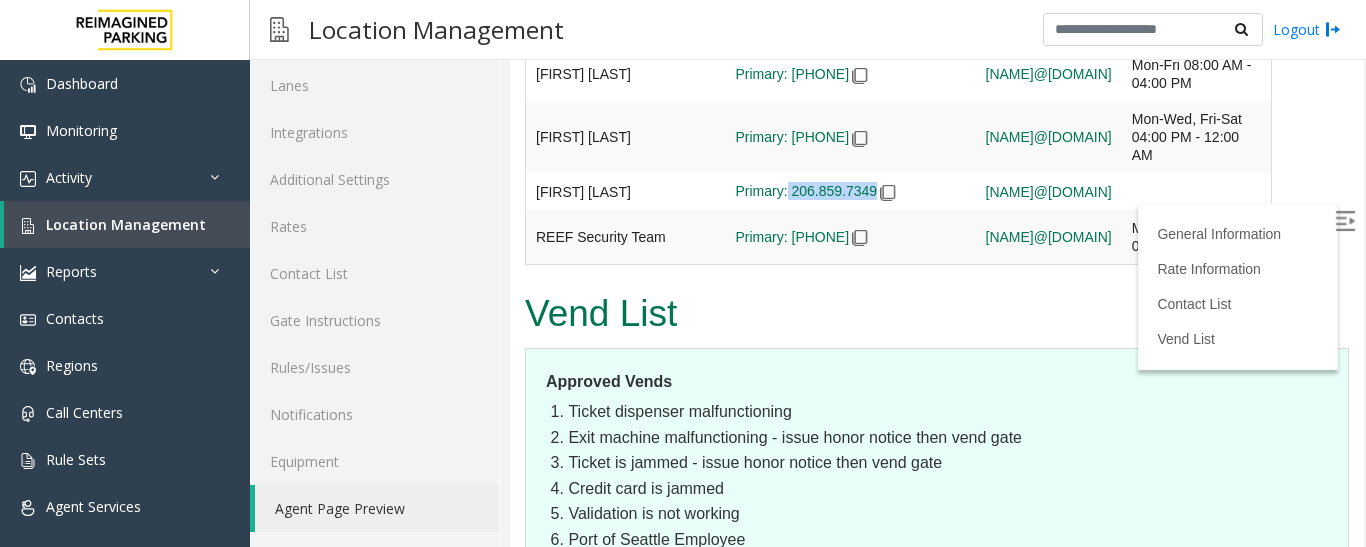 scroll, scrollTop: 5200, scrollLeft: 0, axis: vertical 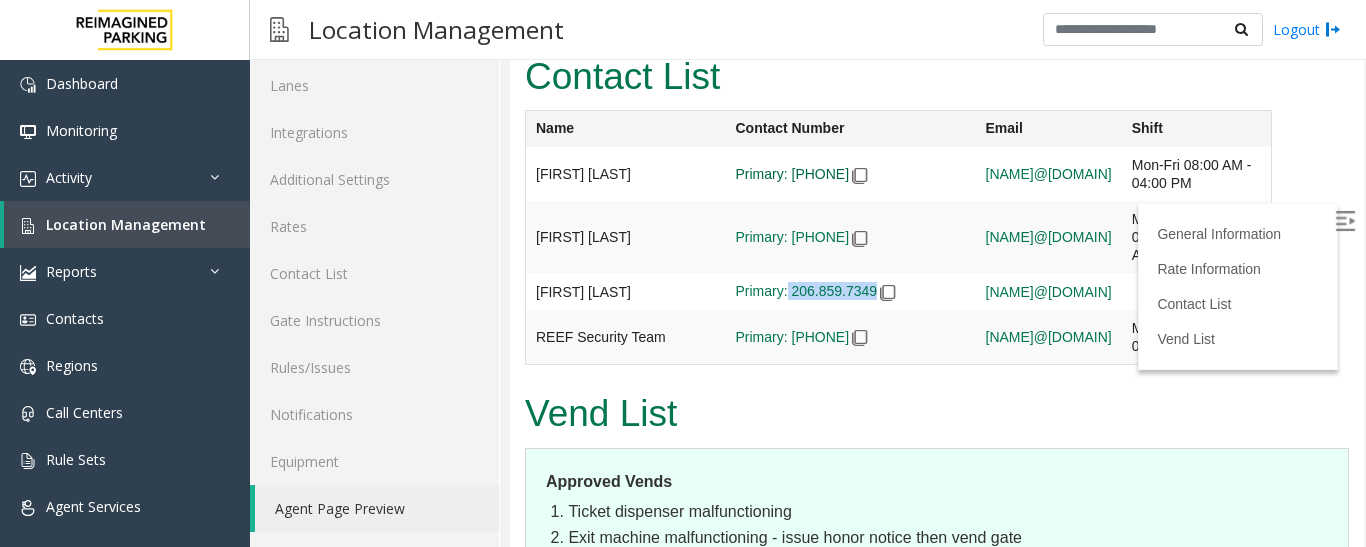 drag, startPoint x: 747, startPoint y: 111, endPoint x: 842, endPoint y: 121, distance: 95.524864 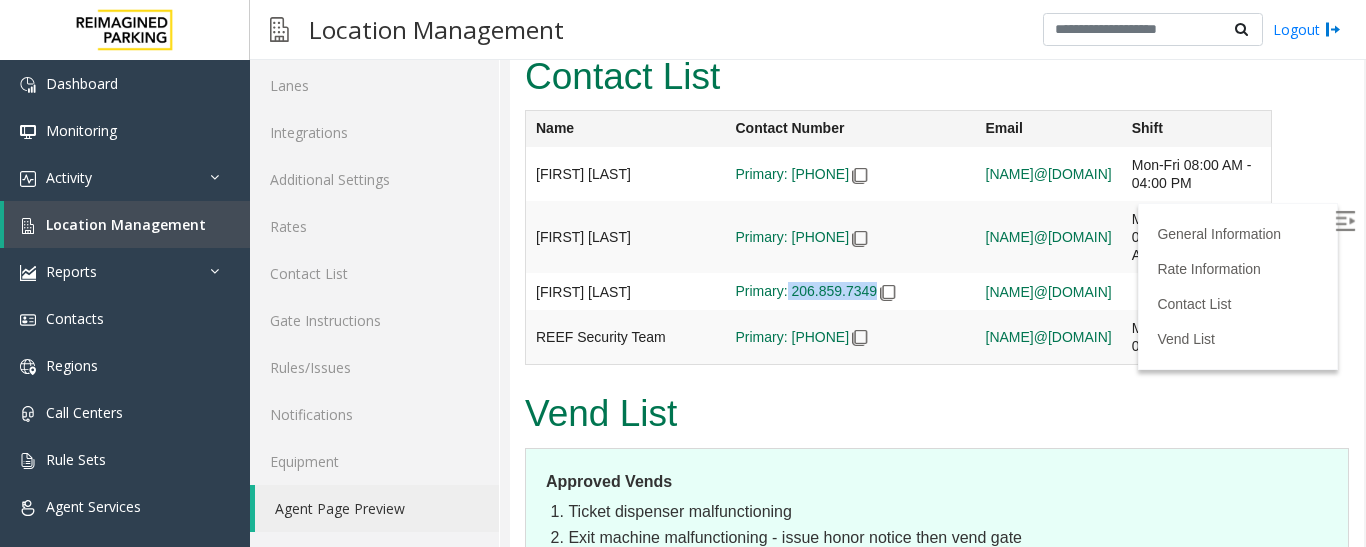 copy on "[PHONE]" 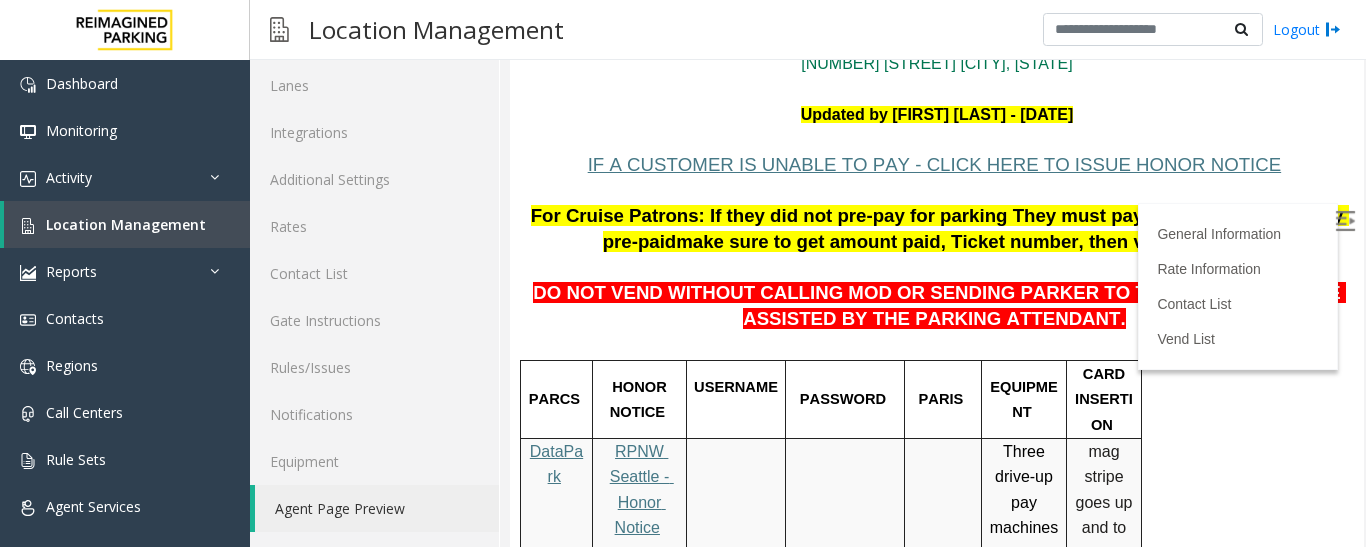 scroll, scrollTop: 0, scrollLeft: 0, axis: both 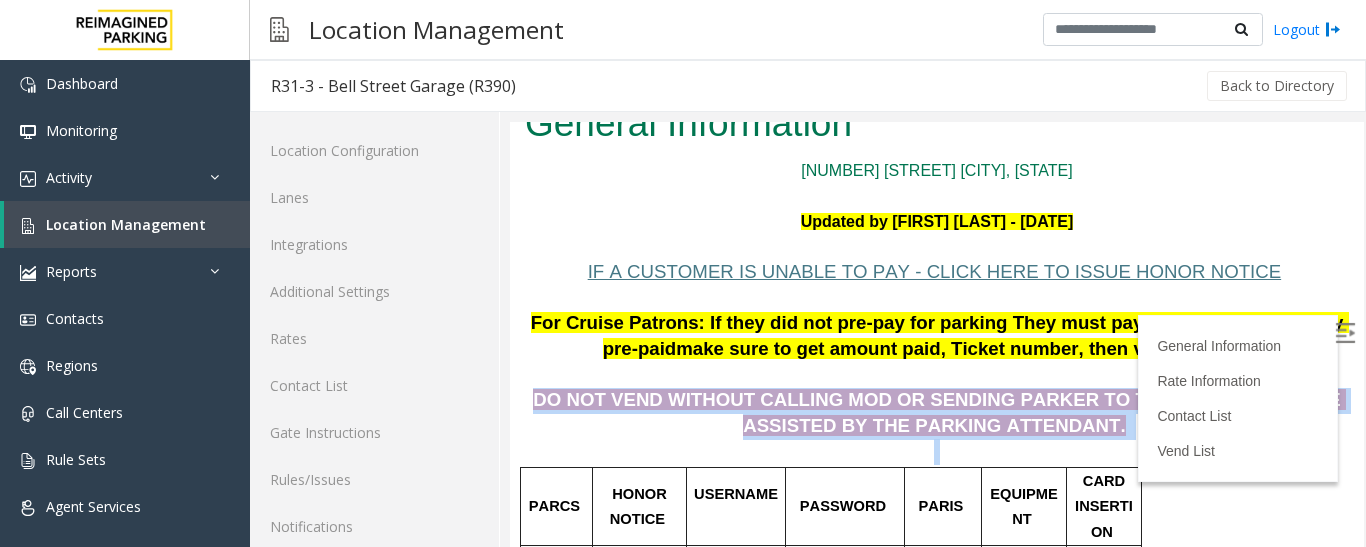 drag, startPoint x: 540, startPoint y: 395, endPoint x: 1093, endPoint y: 442, distance: 554.9937 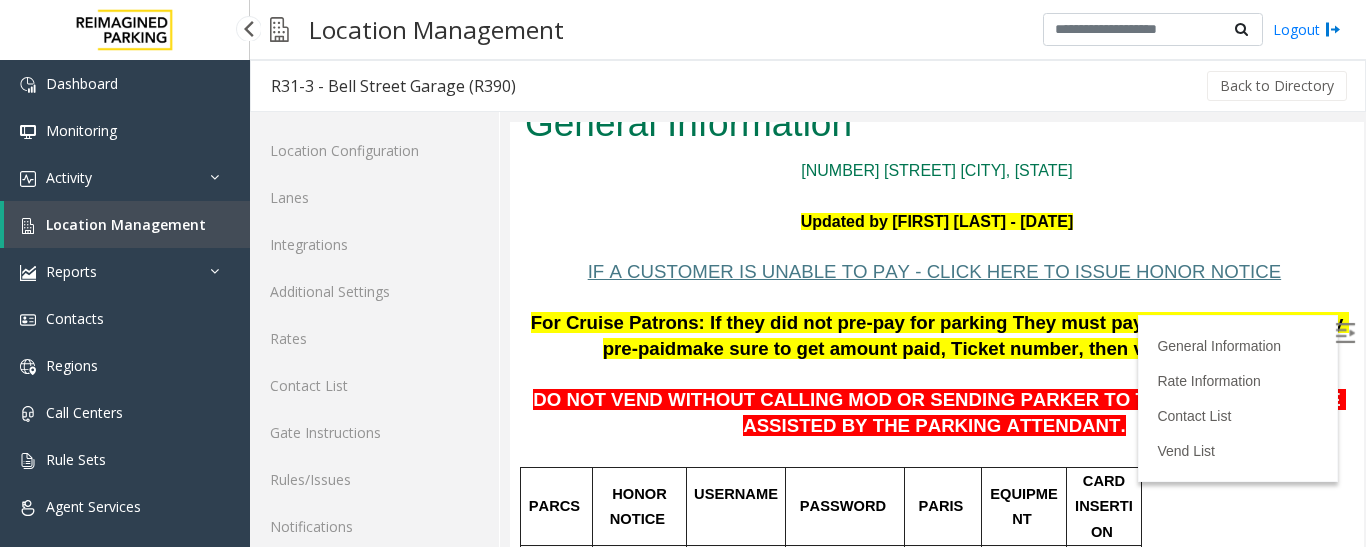 click on "Location Management" at bounding box center (127, 224) 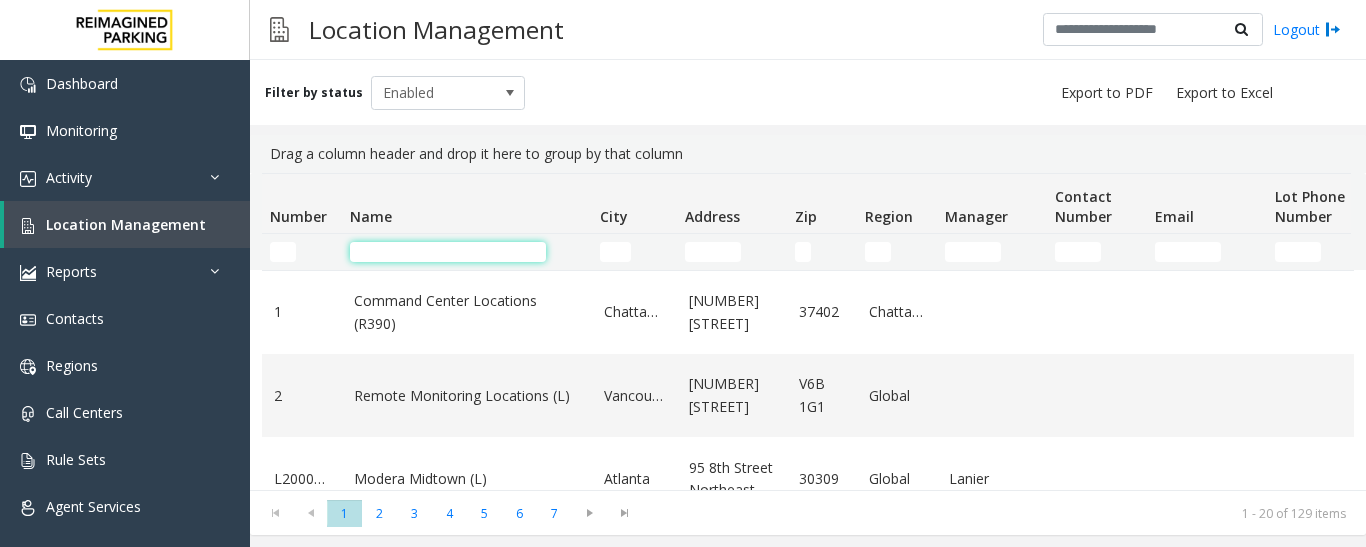 click 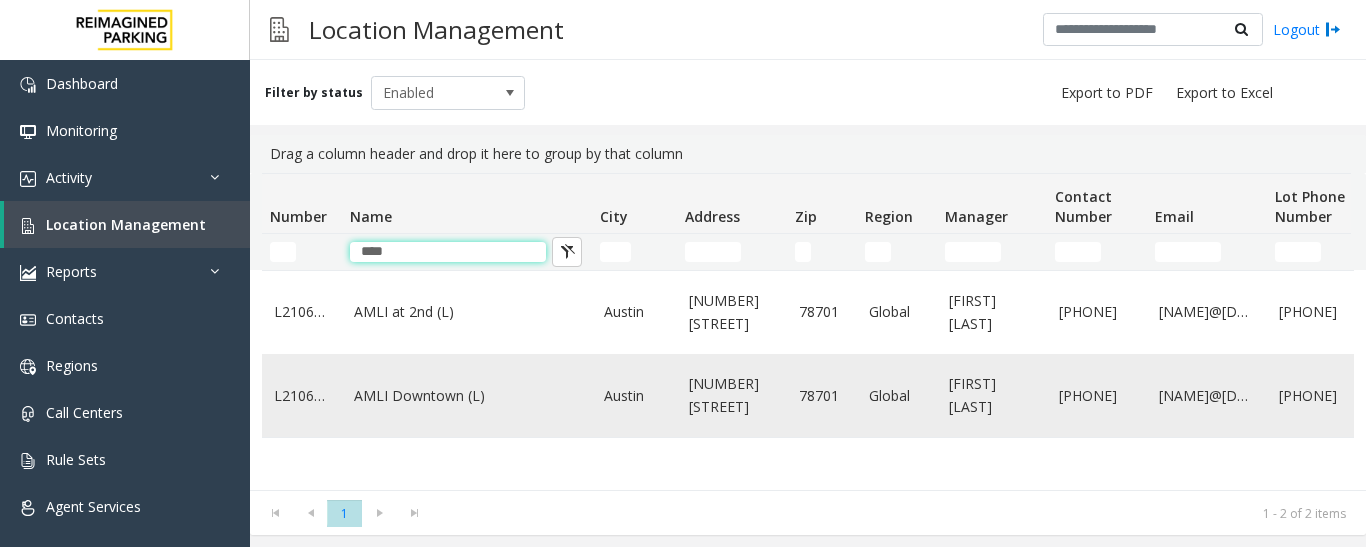 type on "****" 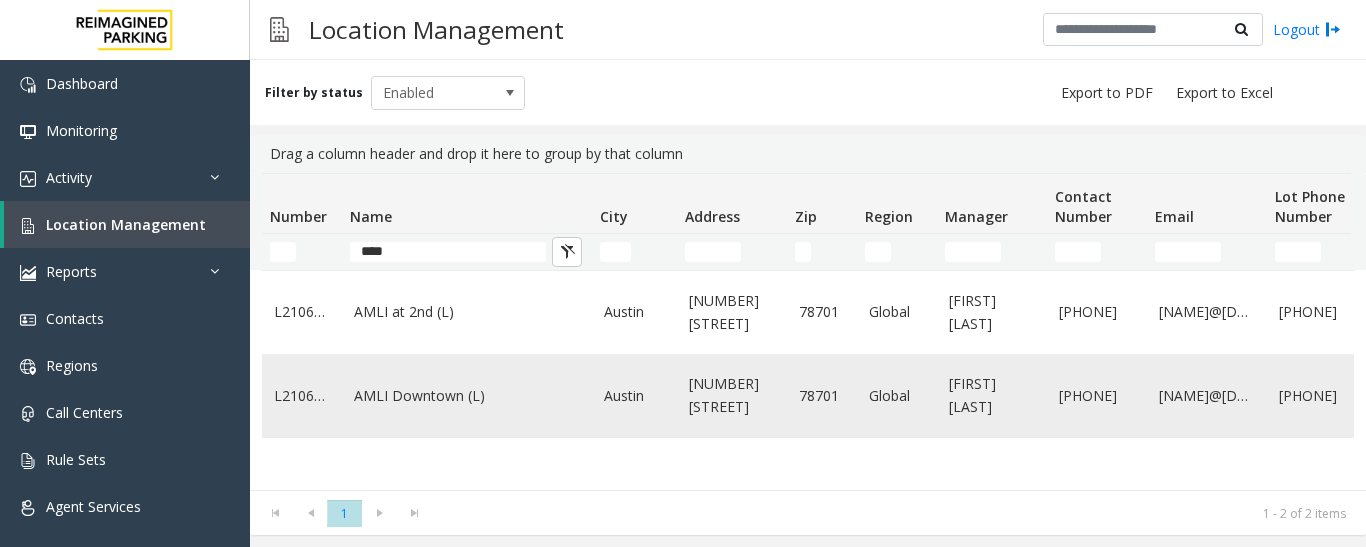 click on "AMLI Downtown (L)" 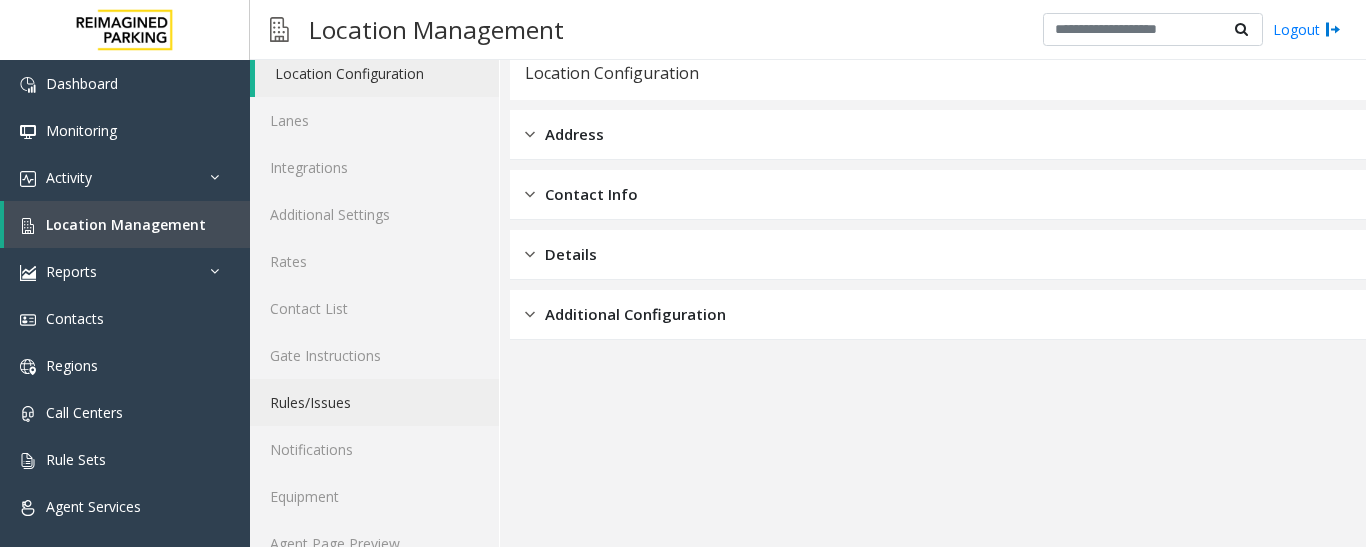 scroll, scrollTop: 112, scrollLeft: 0, axis: vertical 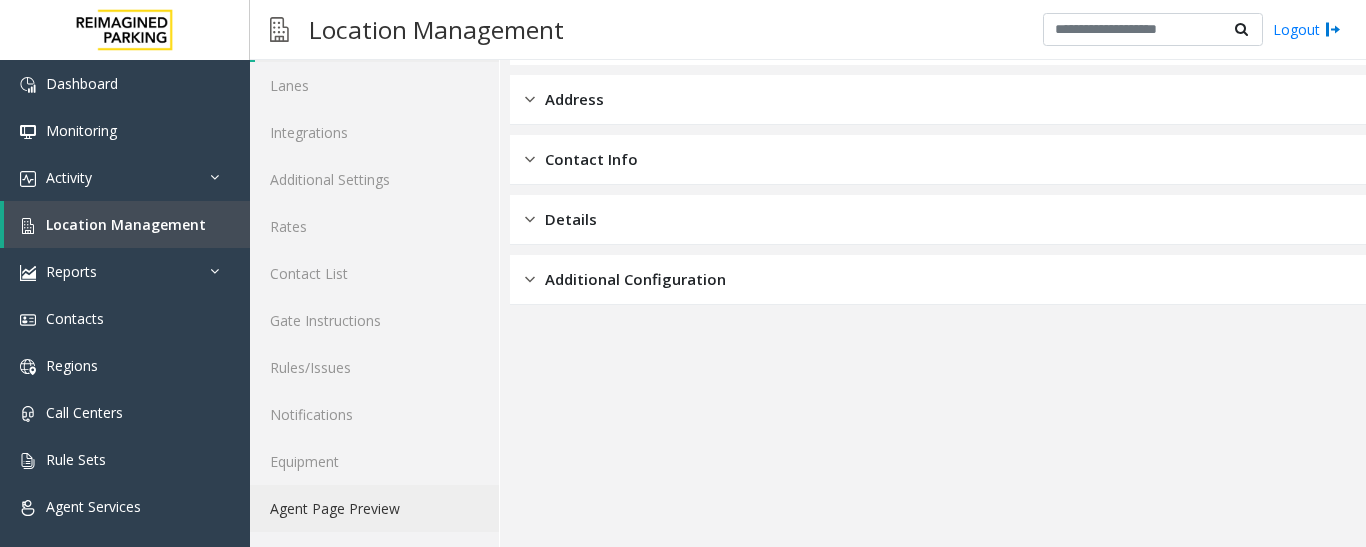 click on "Agent Page Preview" 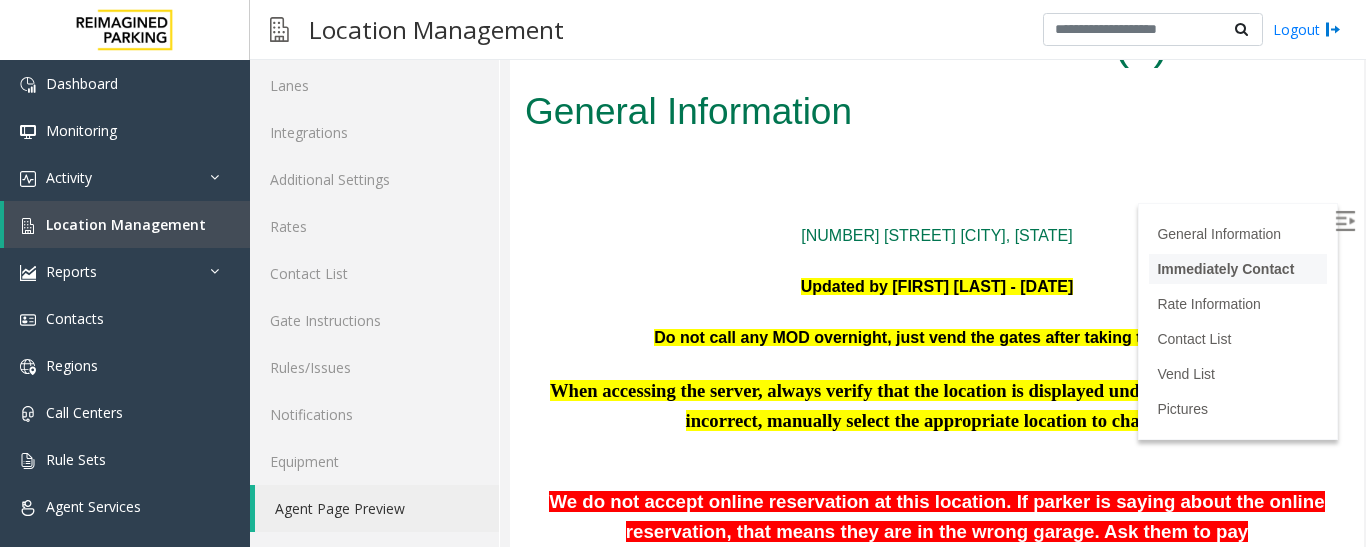 scroll, scrollTop: 1000, scrollLeft: 0, axis: vertical 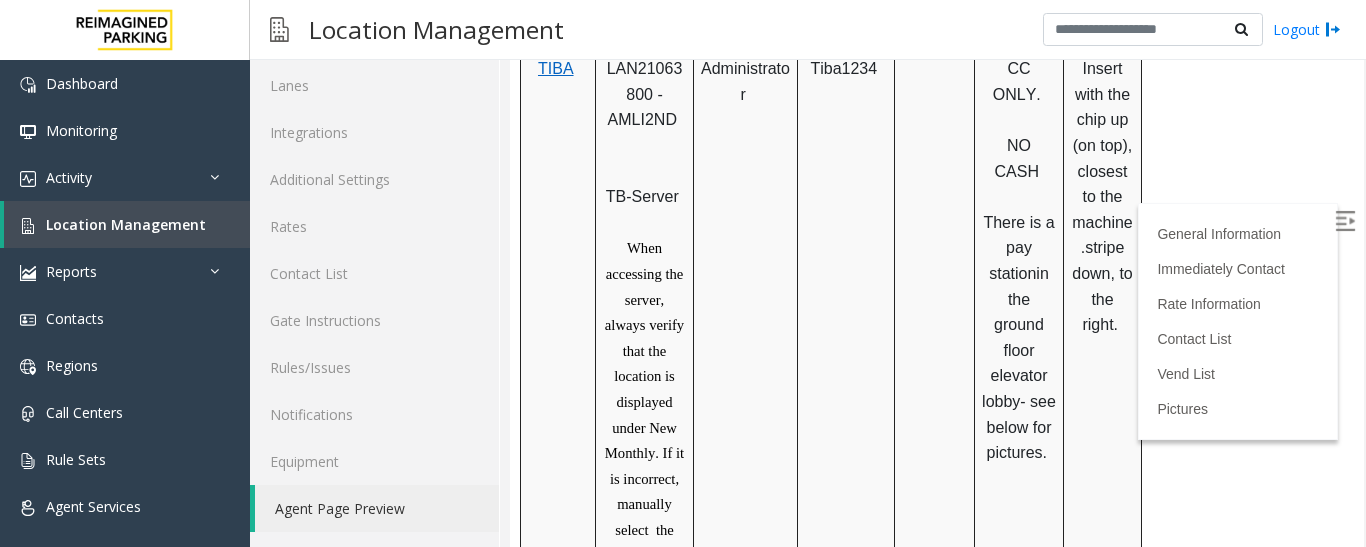 click at bounding box center (1345, 221) 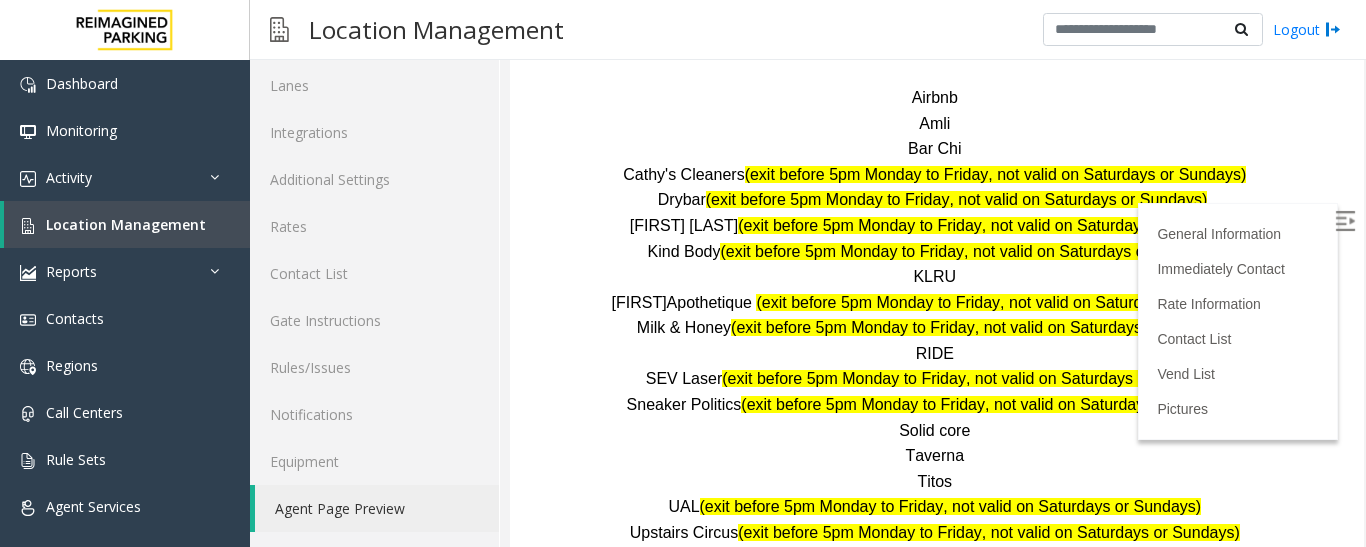 scroll, scrollTop: 2400, scrollLeft: 0, axis: vertical 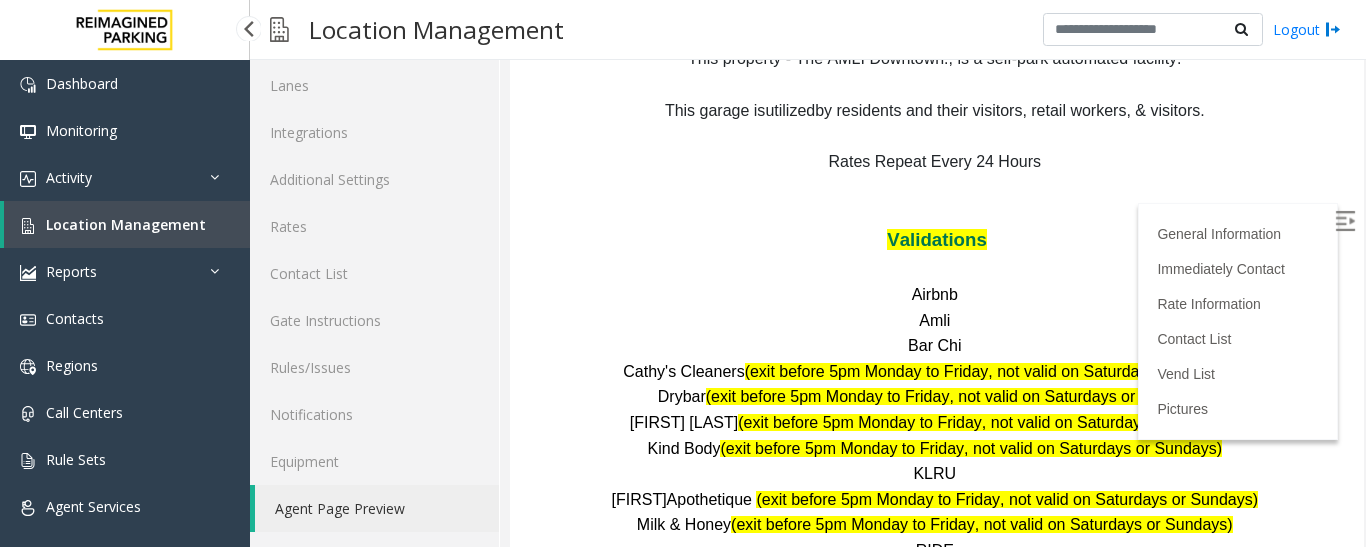 click on "Location Management" at bounding box center (126, 224) 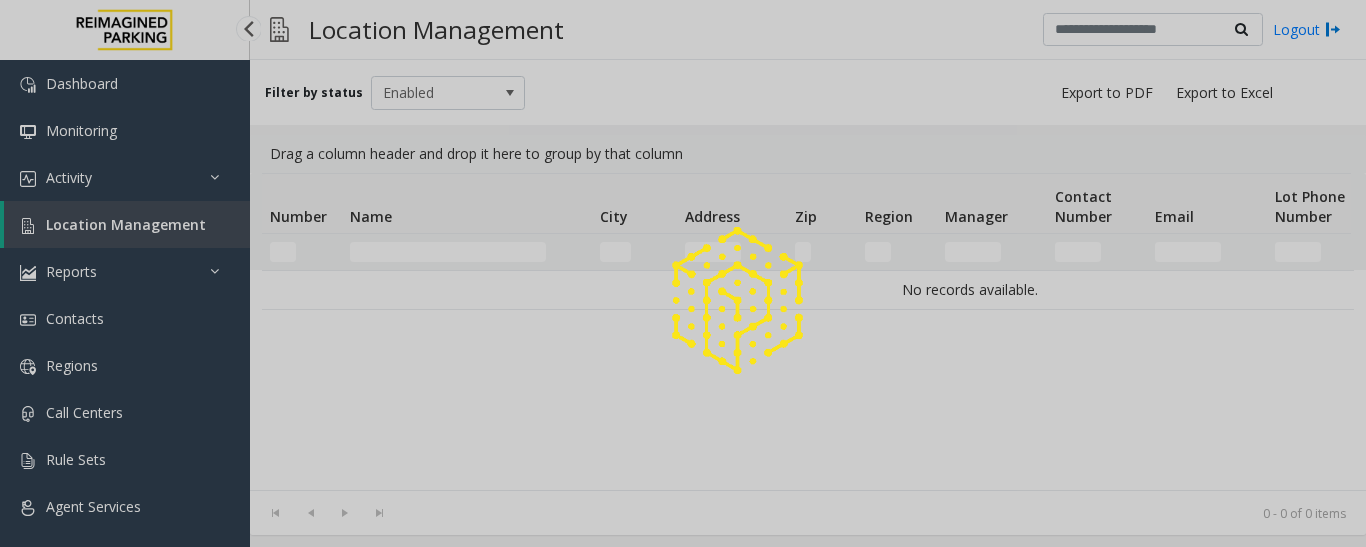 scroll, scrollTop: 0, scrollLeft: 0, axis: both 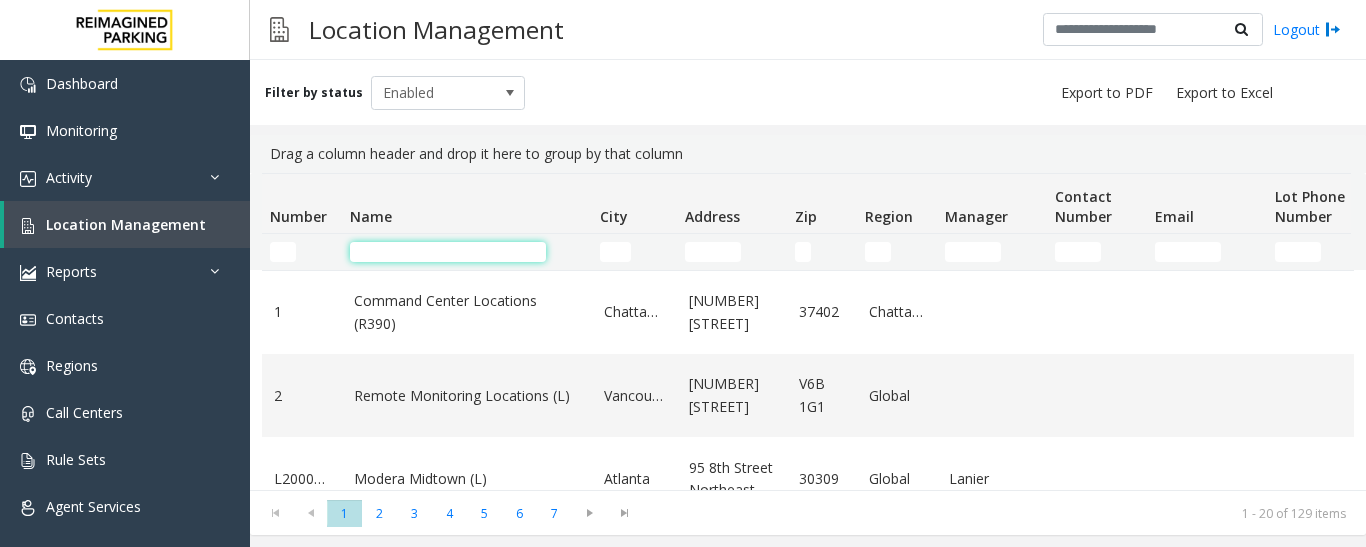 click 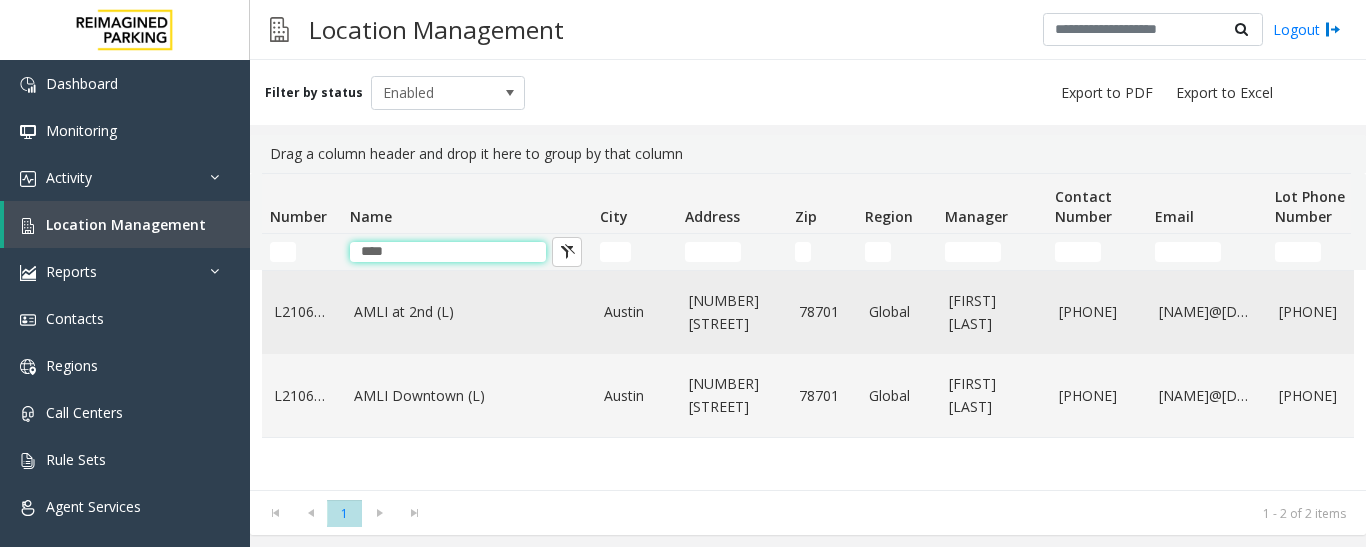 type on "****" 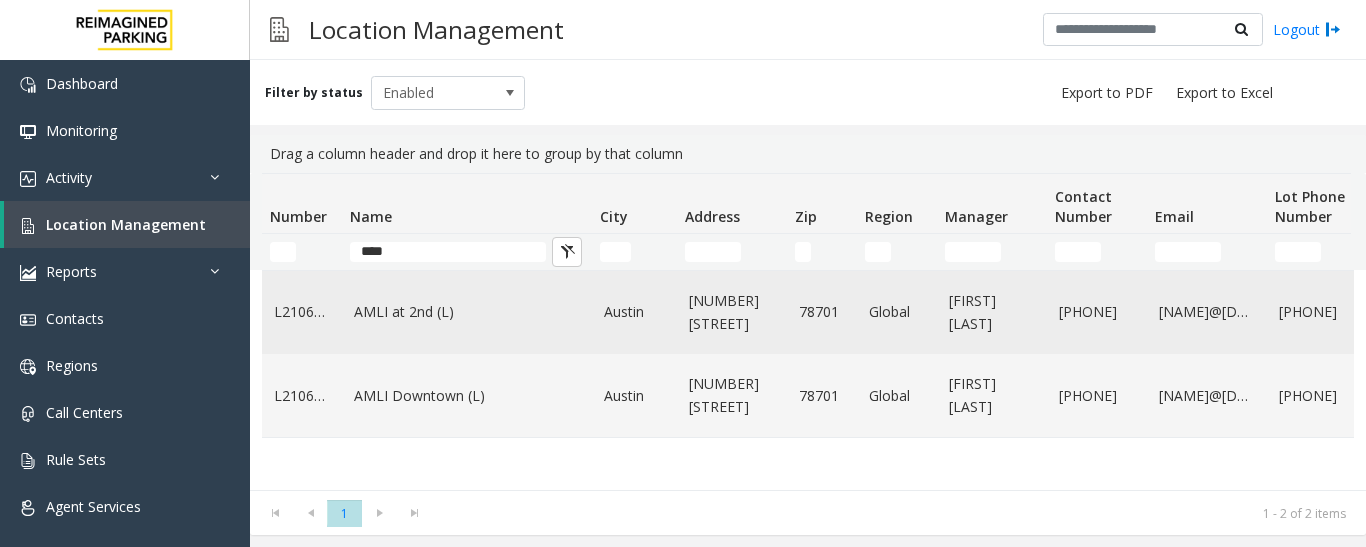 click on "AMLI at 2nd (L)" 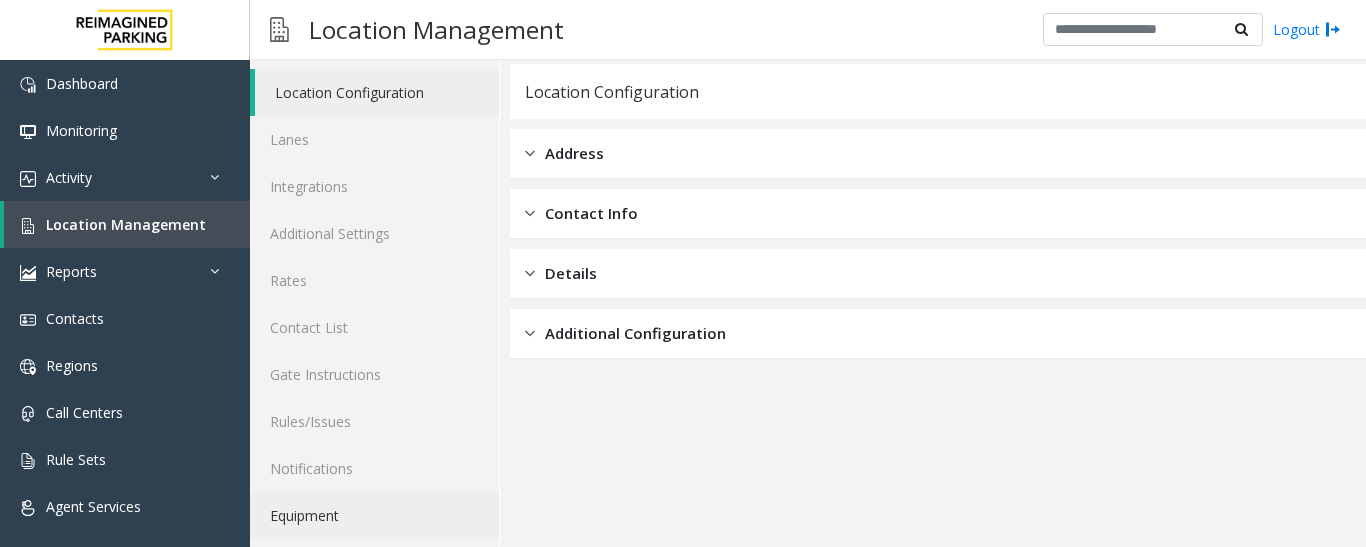 scroll, scrollTop: 112, scrollLeft: 0, axis: vertical 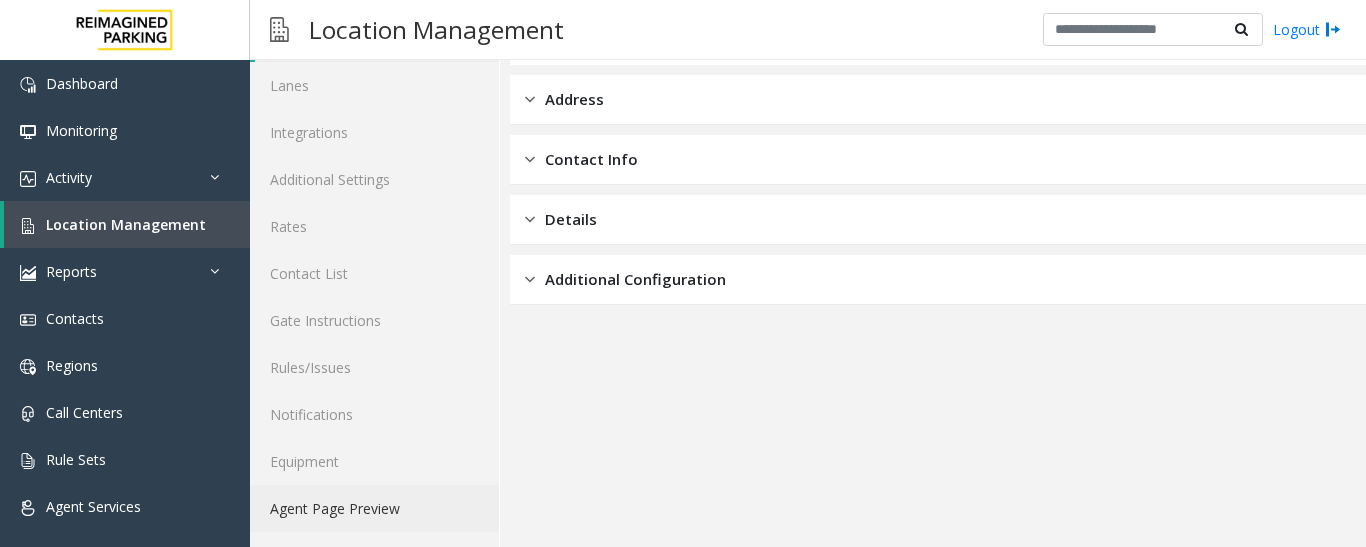 click on "Agent Page Preview" 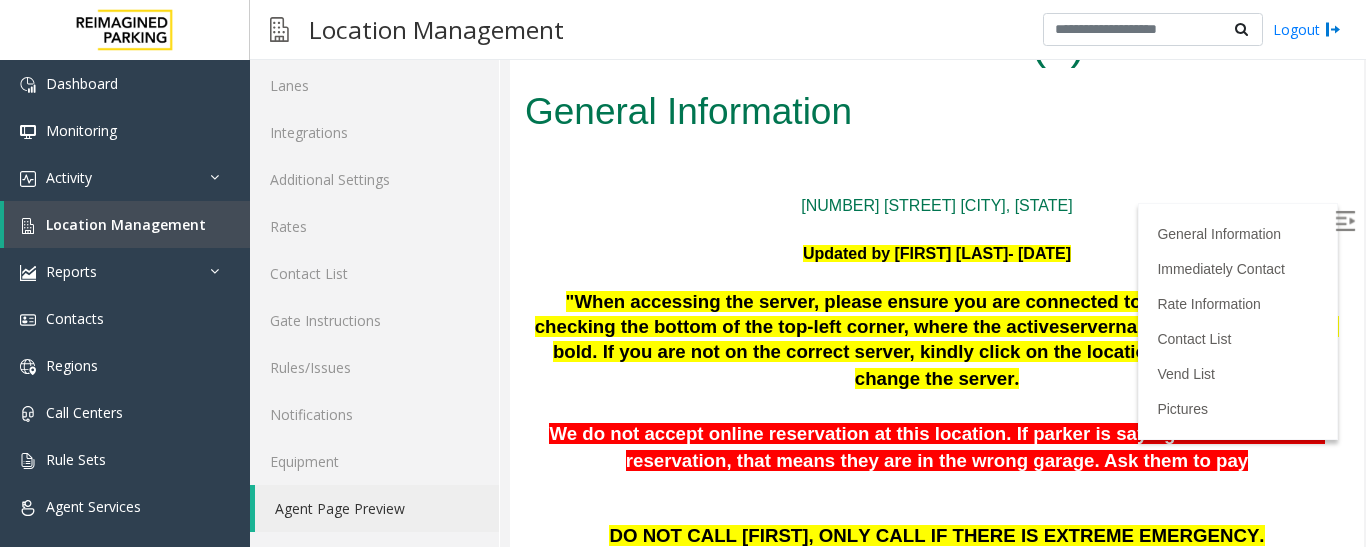 scroll, scrollTop: 0, scrollLeft: 0, axis: both 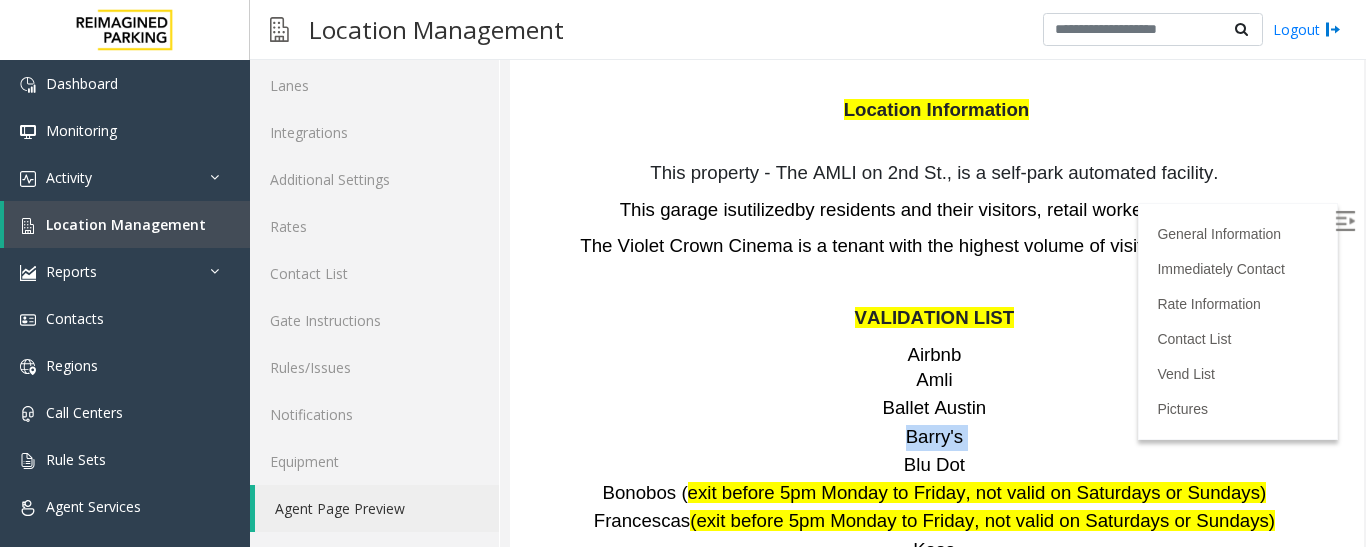drag, startPoint x: 958, startPoint y: 294, endPoint x: 833, endPoint y: 291, distance: 125.035995 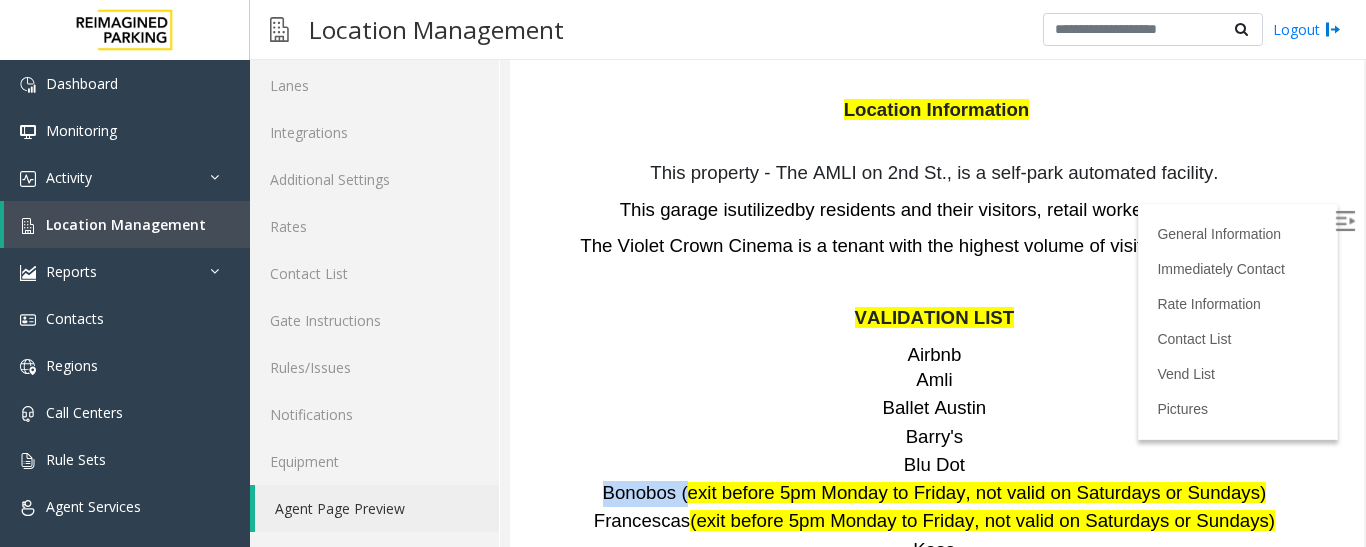 drag, startPoint x: 612, startPoint y: 345, endPoint x: 692, endPoint y: 345, distance: 80 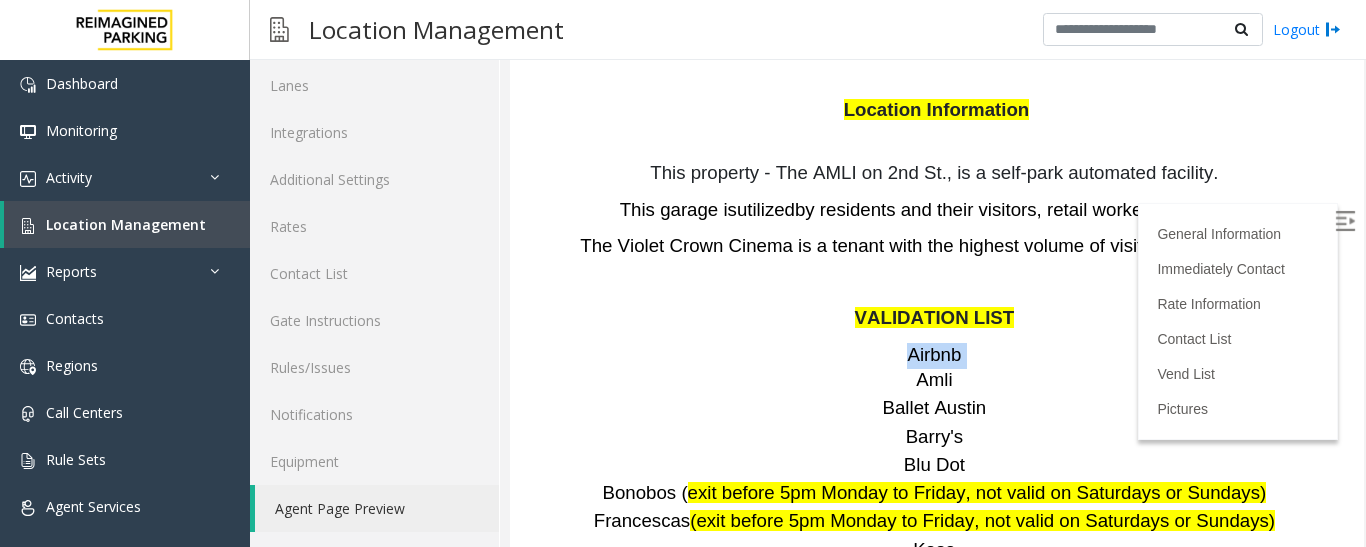 drag, startPoint x: 978, startPoint y: 201, endPoint x: 761, endPoint y: 195, distance: 217.08293 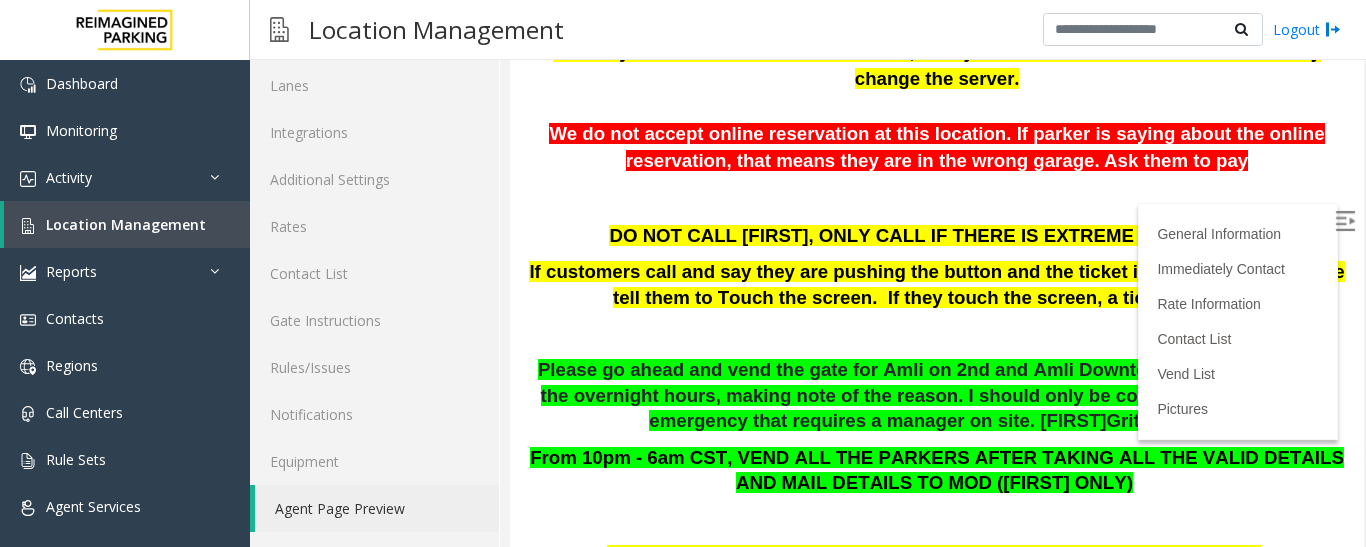 scroll, scrollTop: 0, scrollLeft: 0, axis: both 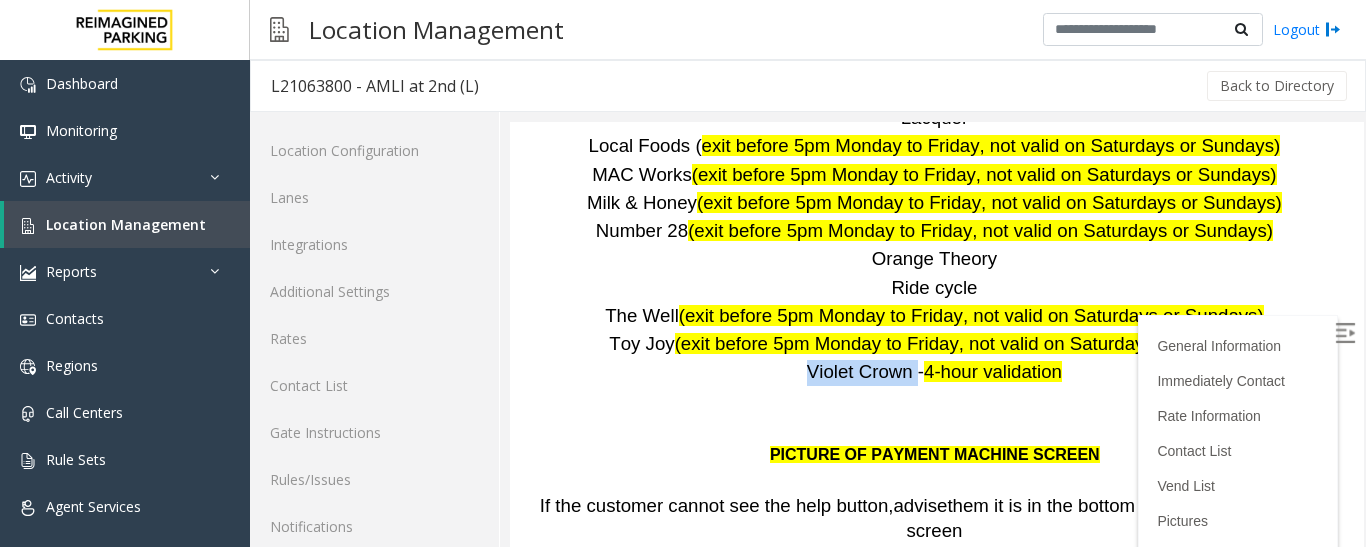 drag, startPoint x: 791, startPoint y: 233, endPoint x: 904, endPoint y: 237, distance: 113.07078 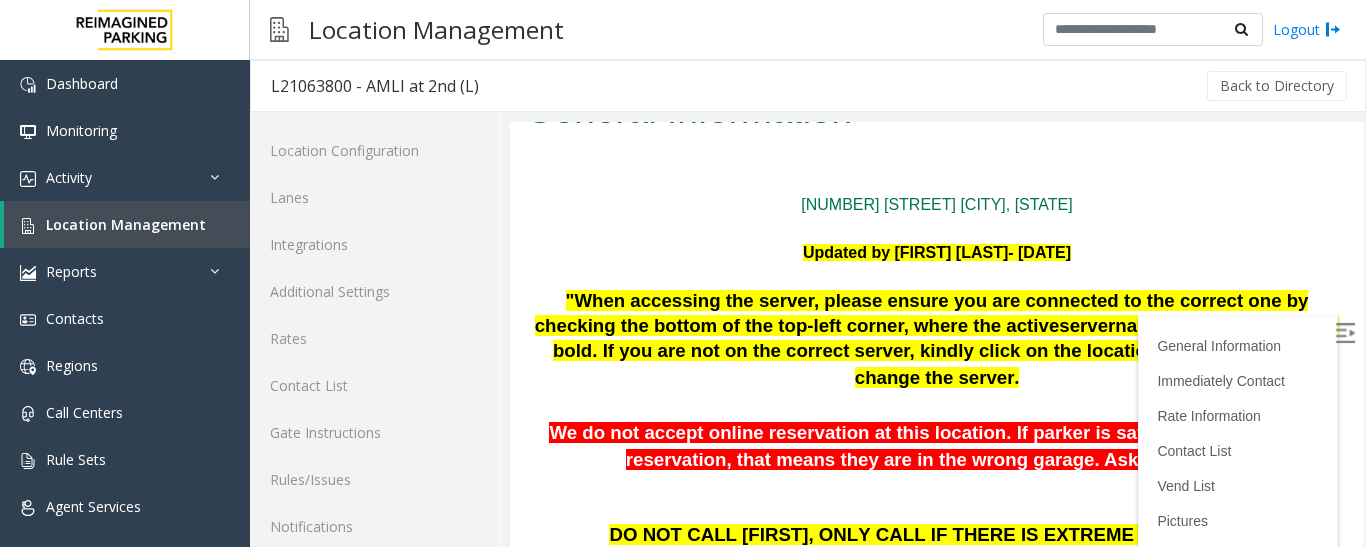 scroll, scrollTop: 0, scrollLeft: 0, axis: both 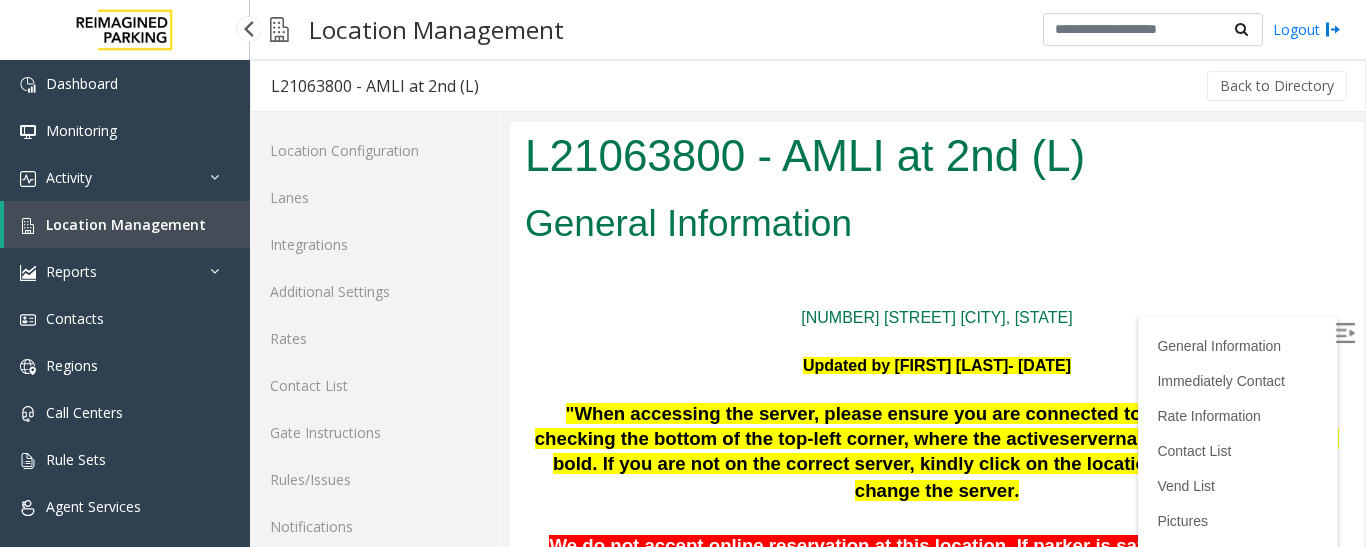 click on "Location Management" at bounding box center (126, 224) 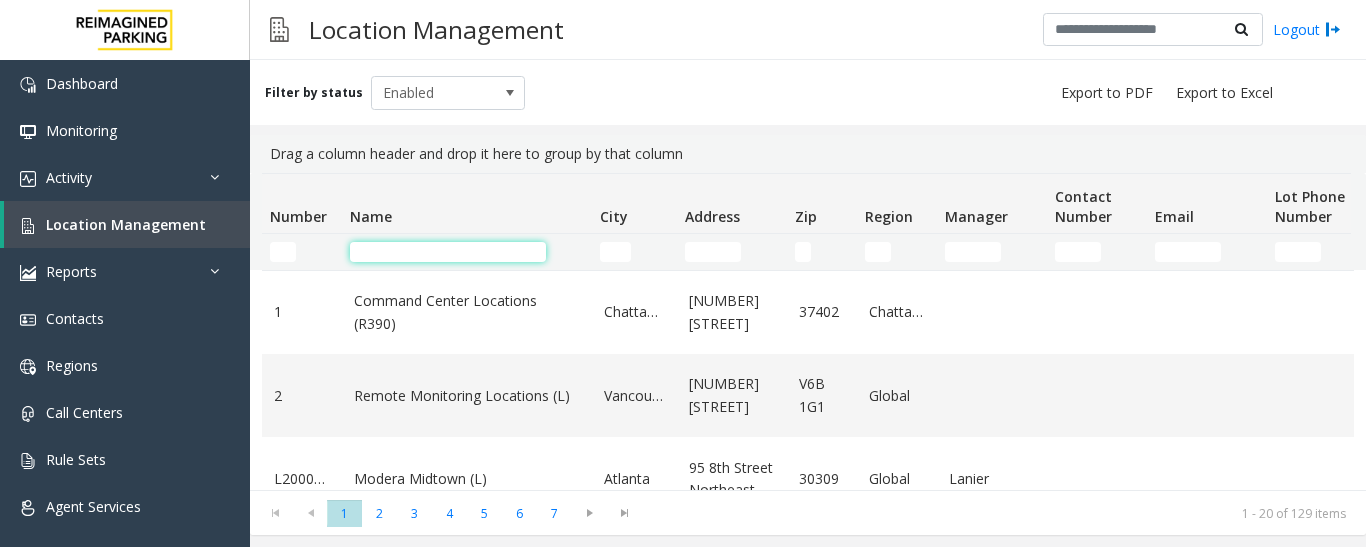 scroll, scrollTop: 0, scrollLeft: 0, axis: both 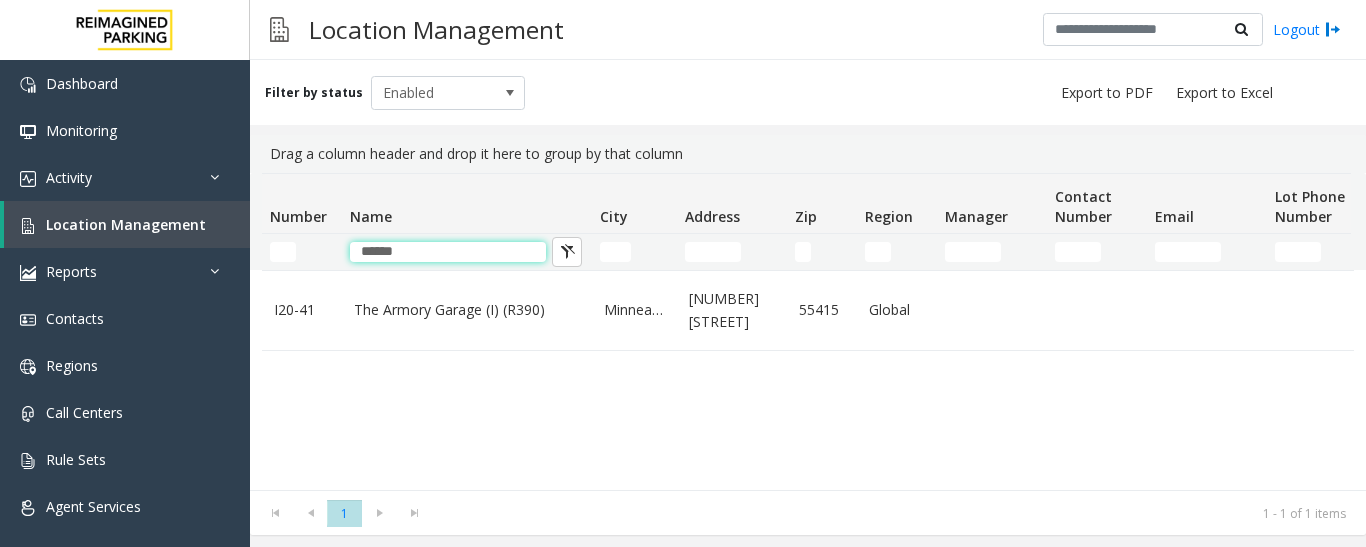 type on "******" 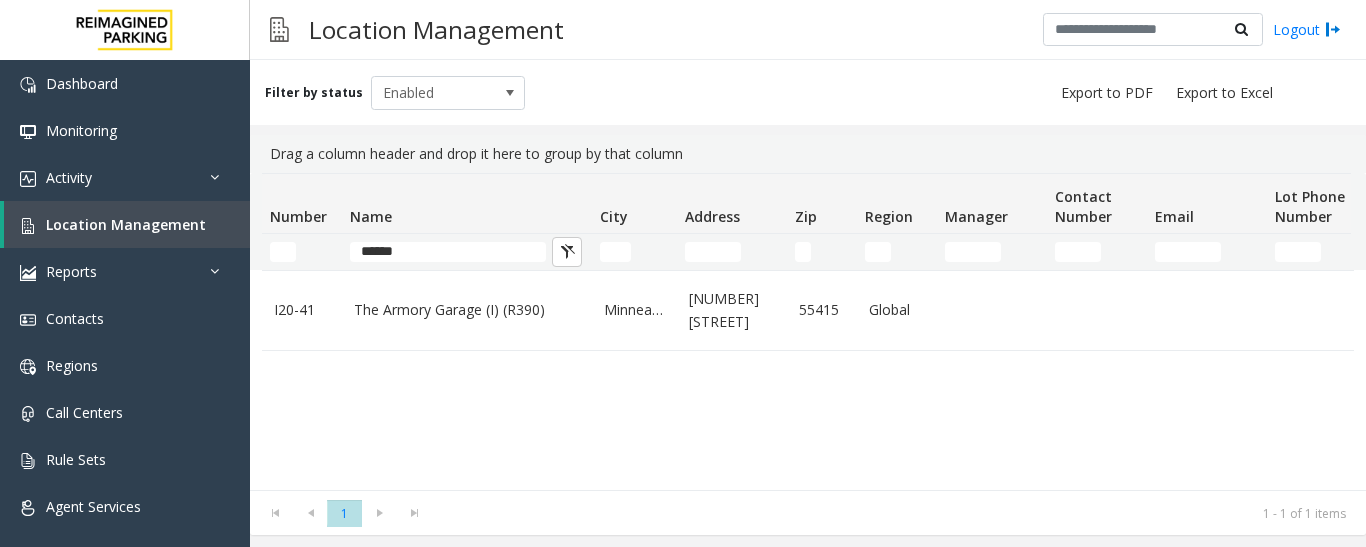 click on "The Armory Garage (I) (R390)" 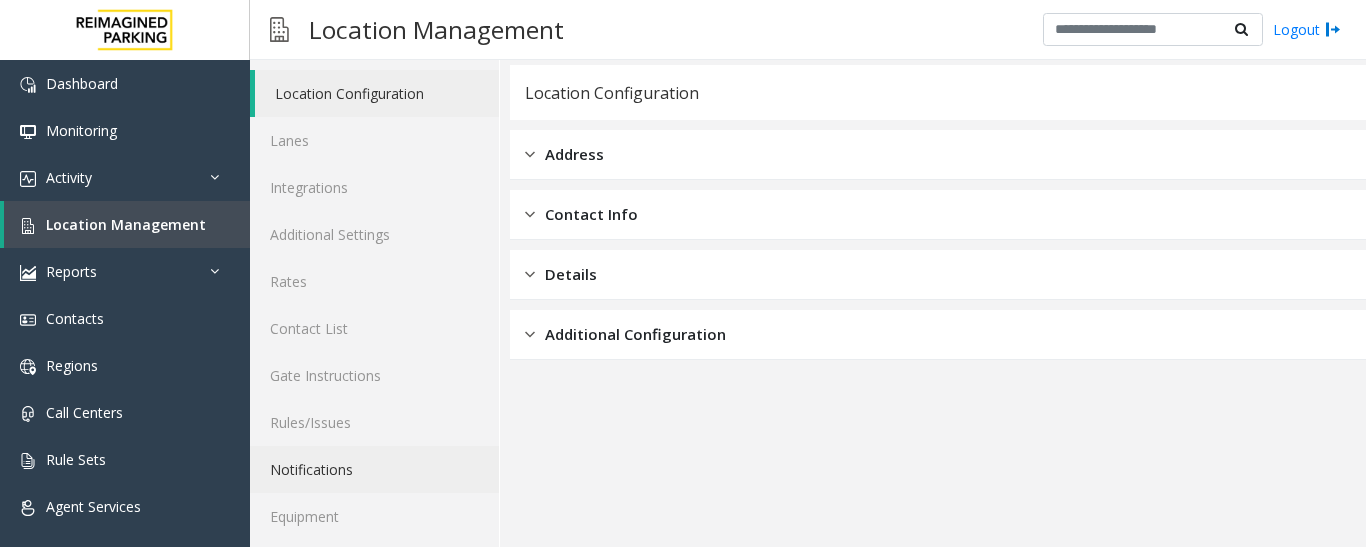 scroll, scrollTop: 112, scrollLeft: 0, axis: vertical 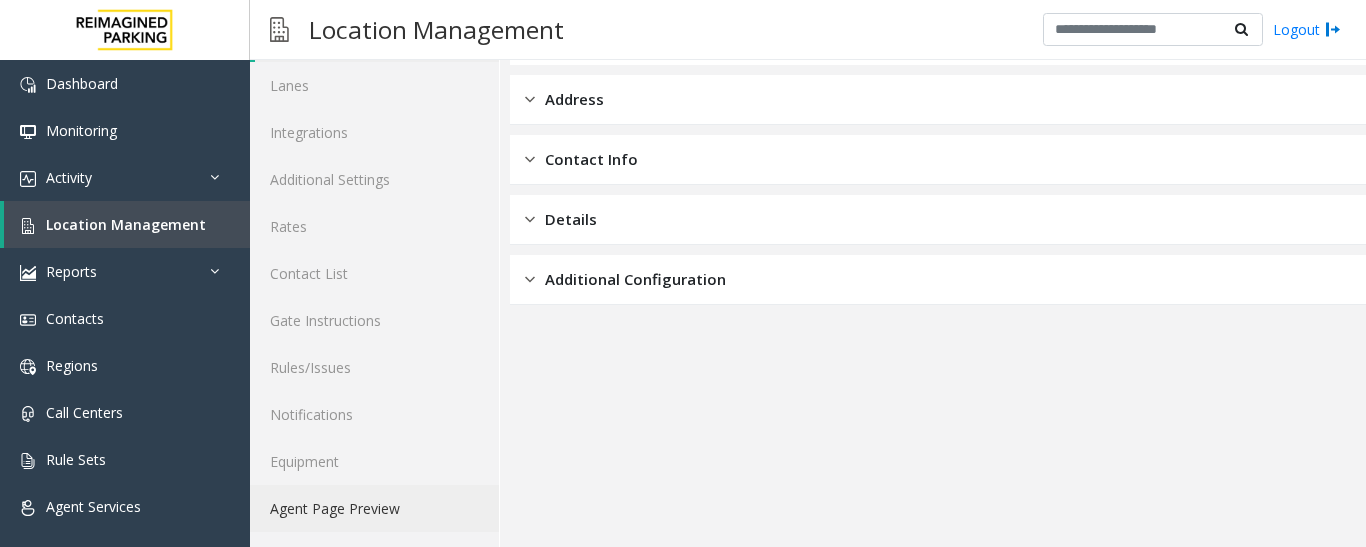 click on "Agent Page Preview" 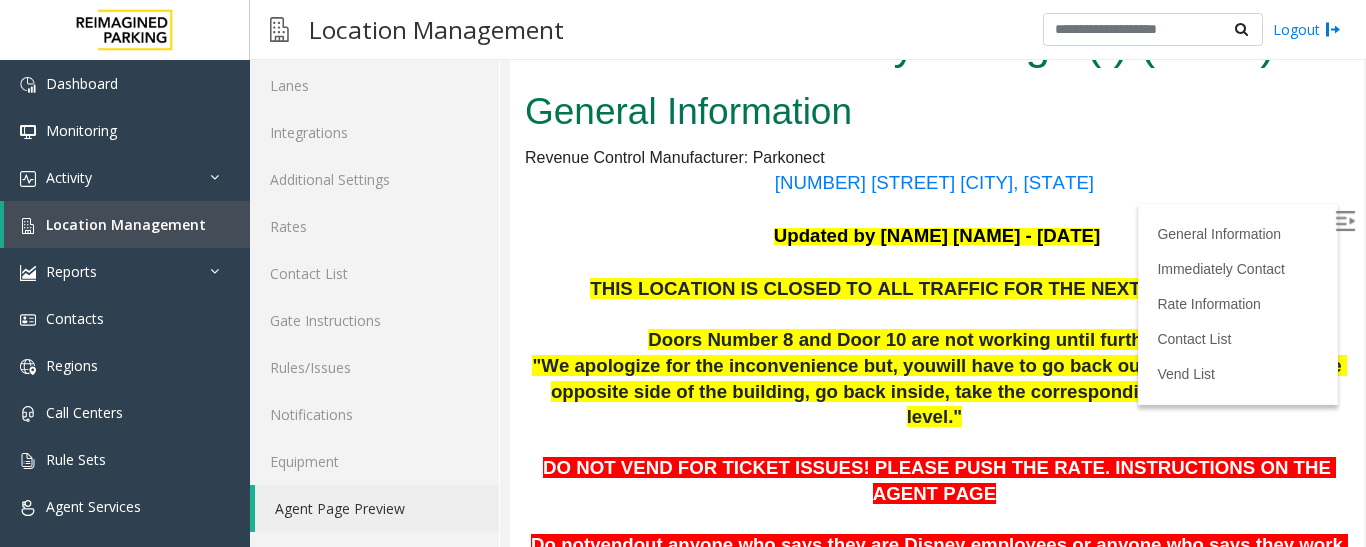 scroll, scrollTop: 500, scrollLeft: 0, axis: vertical 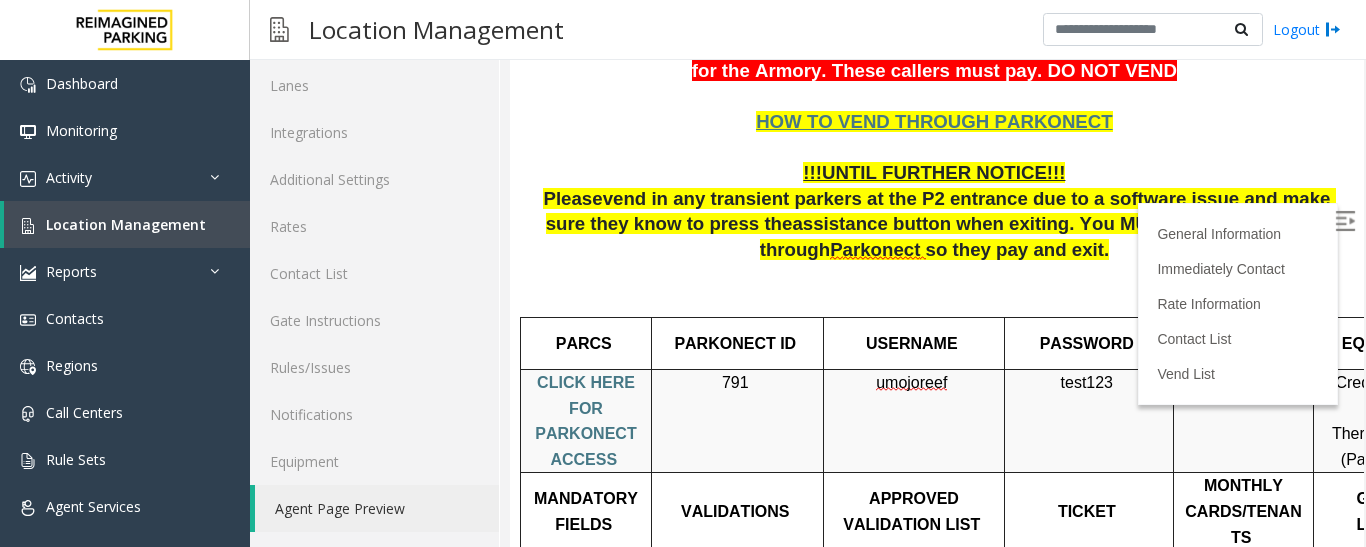 click on "CLICK HERE FOR PARKONECT ACCESS" at bounding box center [588, 421] 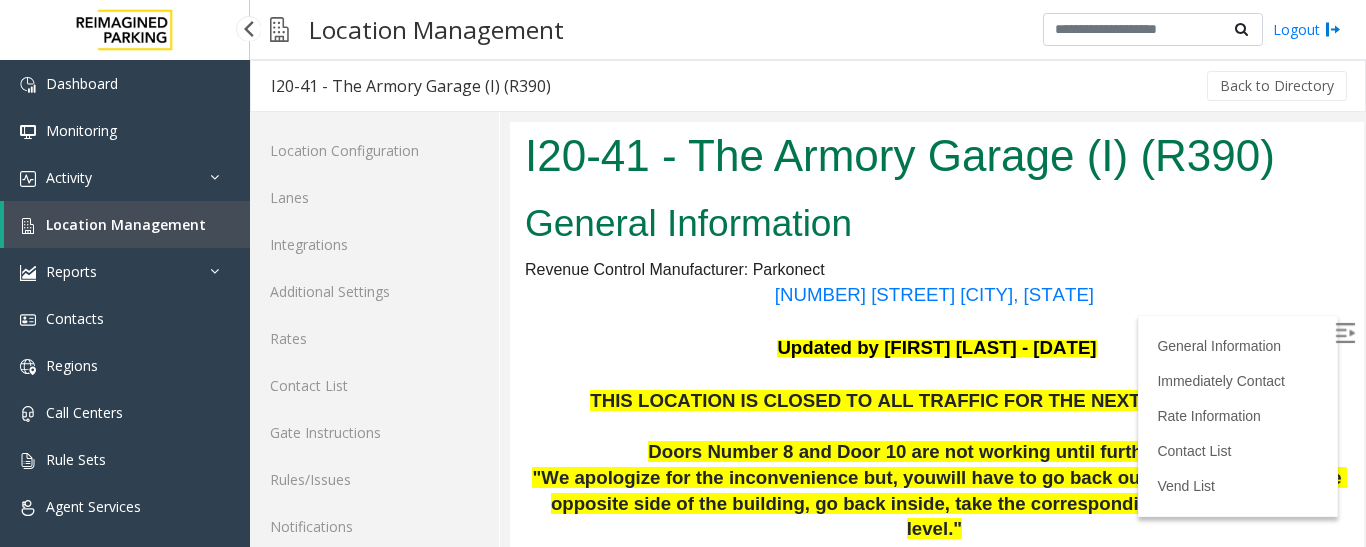 scroll, scrollTop: 500, scrollLeft: 0, axis: vertical 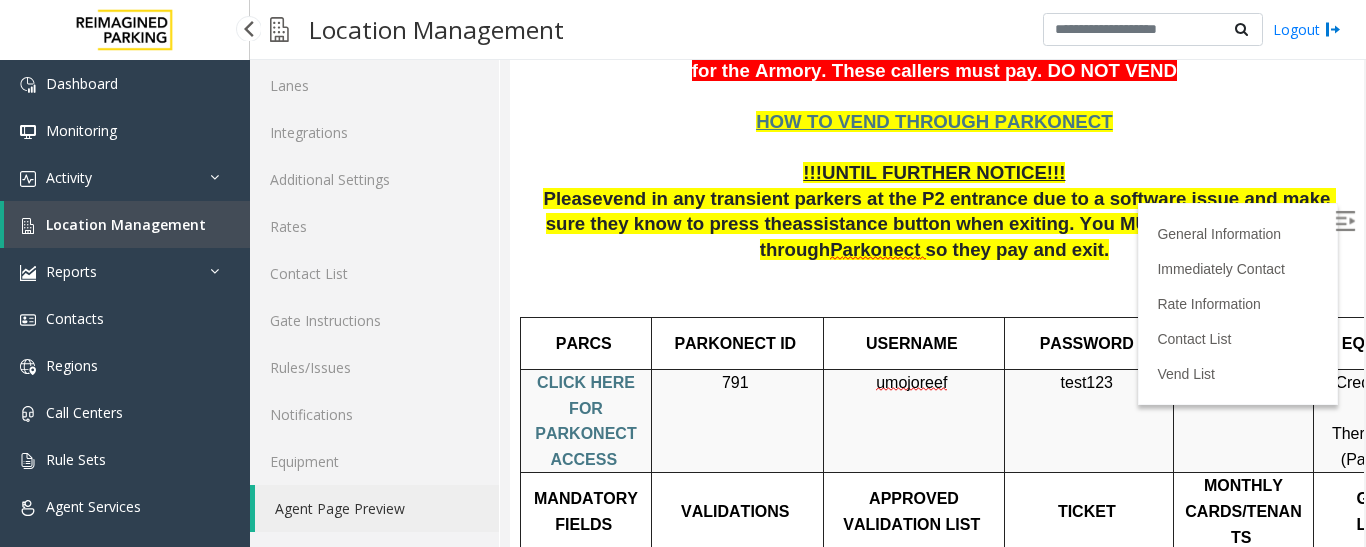click on "Location Management" at bounding box center [127, 224] 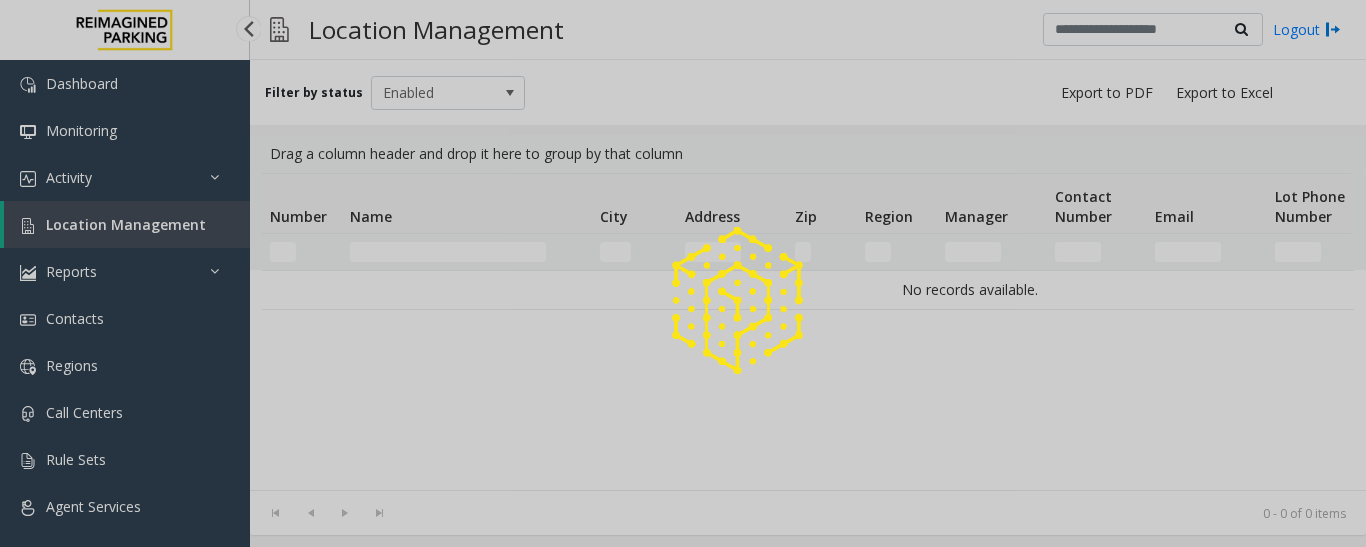 scroll, scrollTop: 0, scrollLeft: 0, axis: both 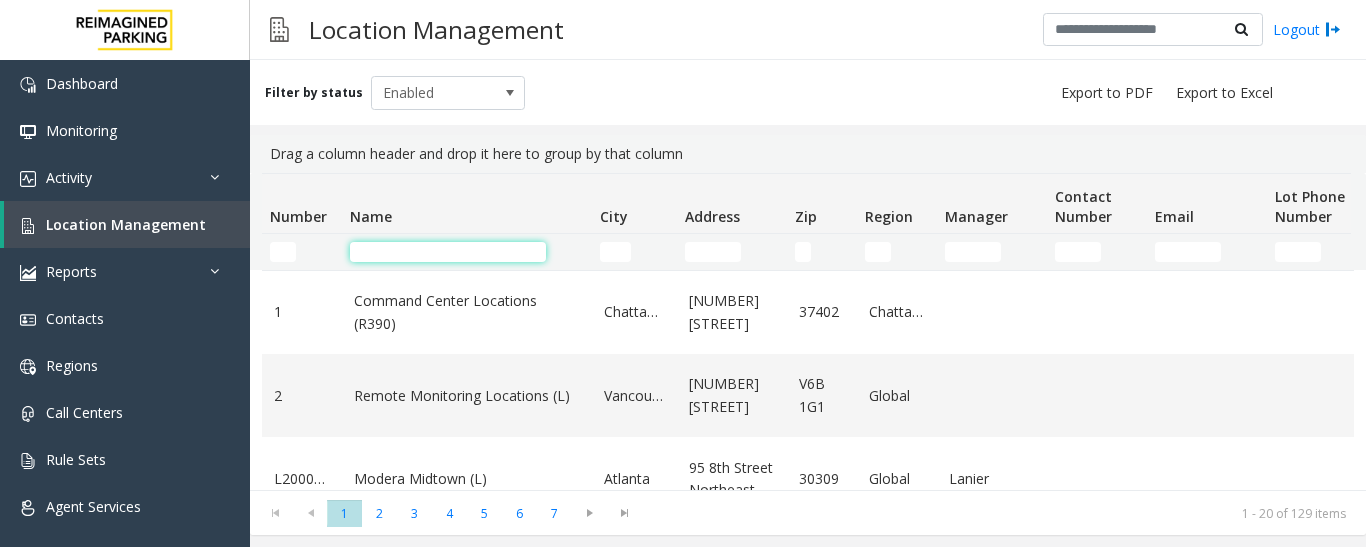 click 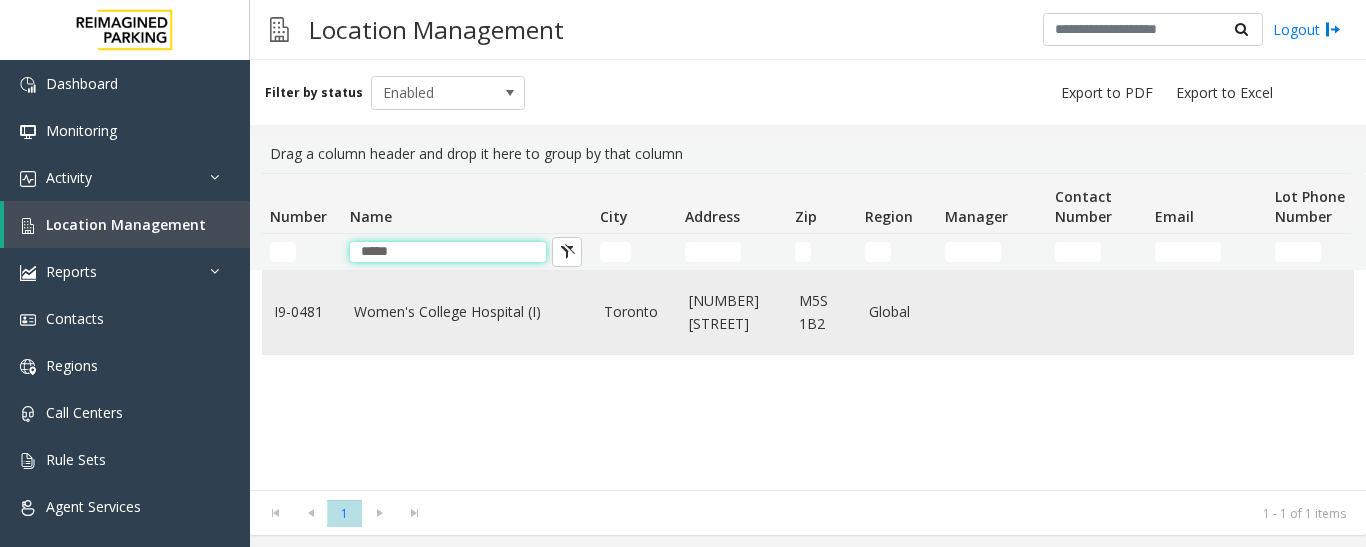 type on "*****" 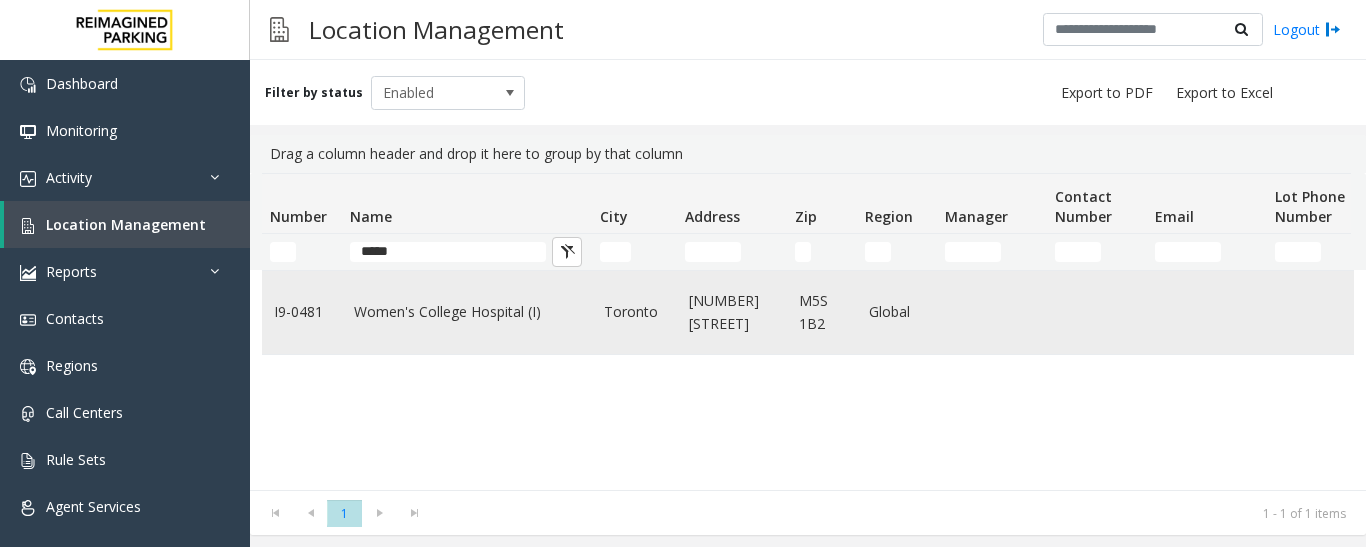click on "Women's College Hospital (I)" 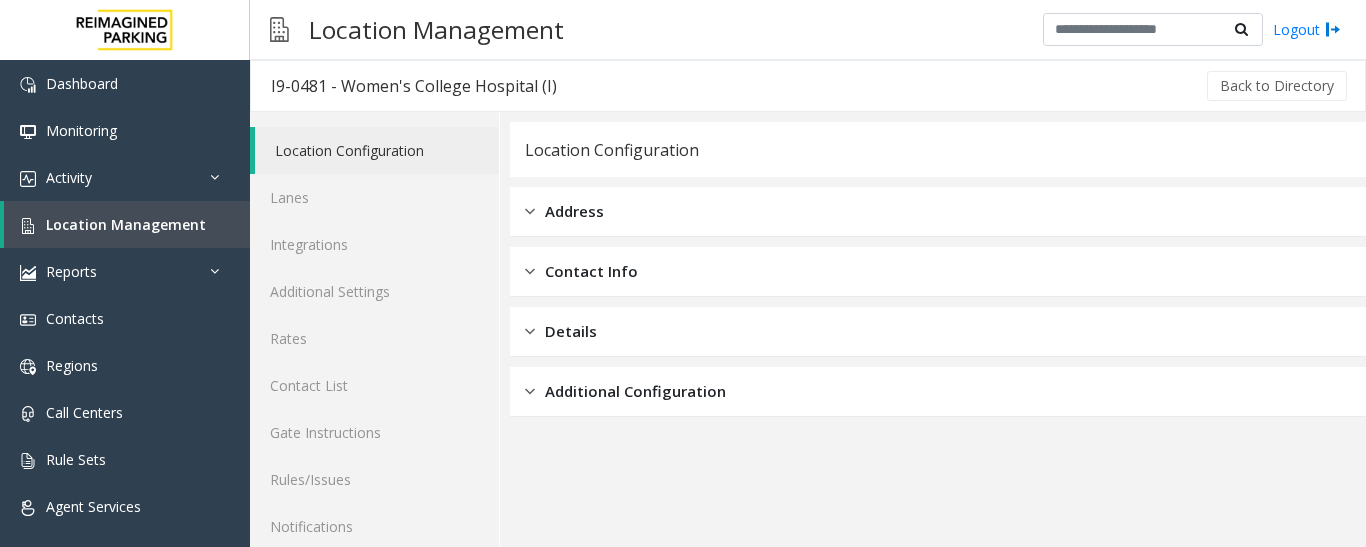 scroll, scrollTop: 112, scrollLeft: 0, axis: vertical 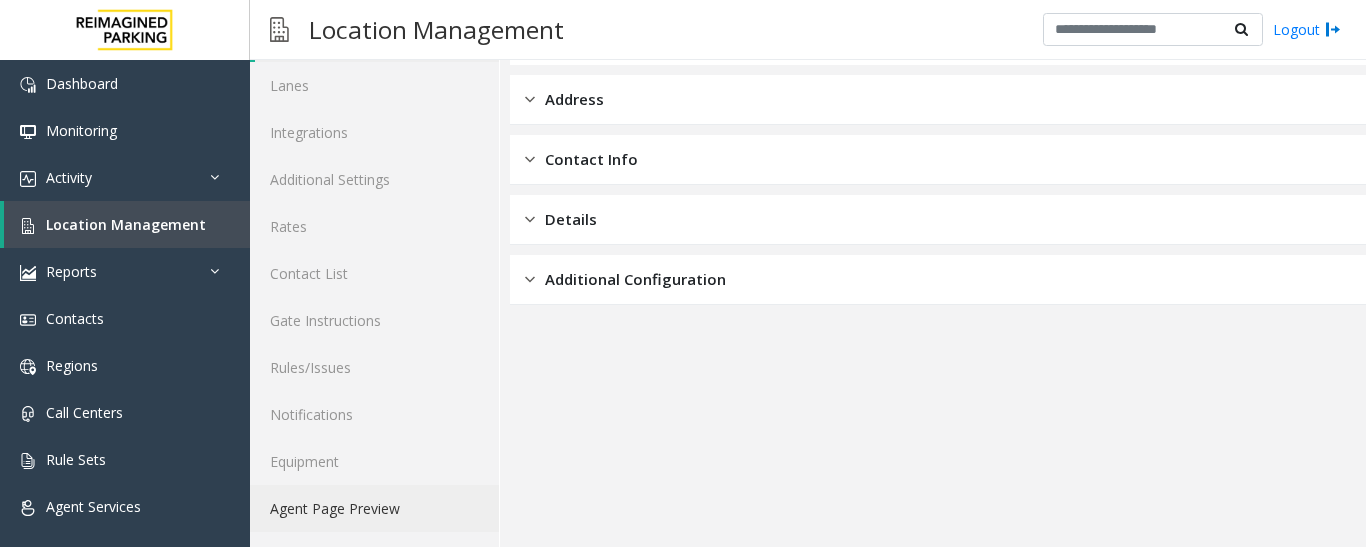 click on "Agent Page Preview" 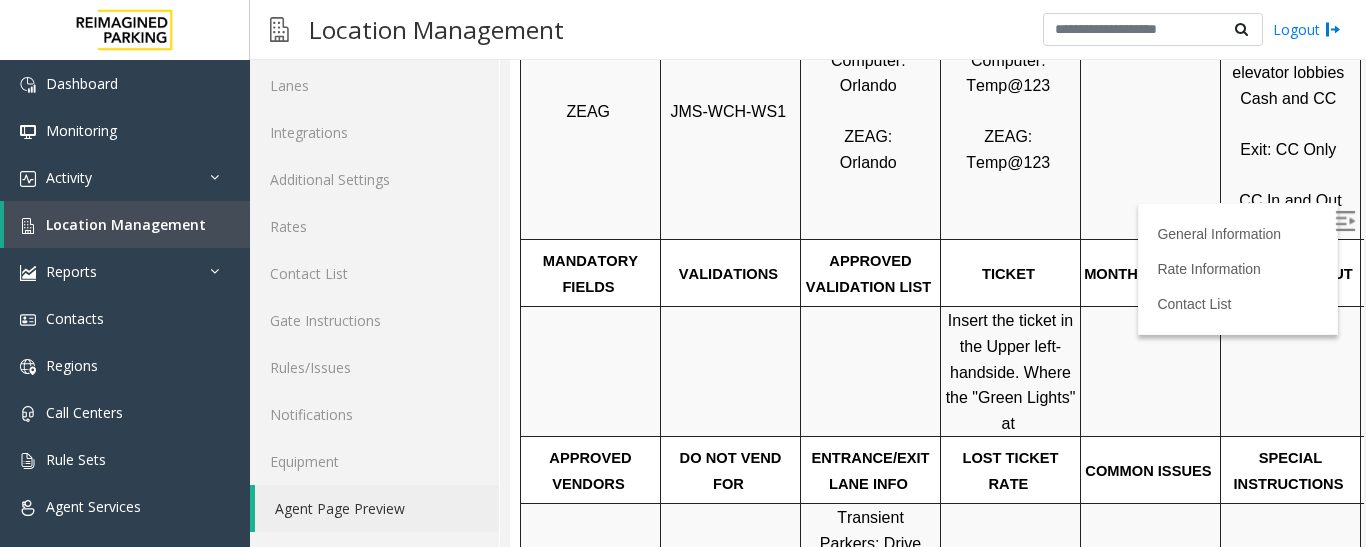 scroll, scrollTop: 500, scrollLeft: 0, axis: vertical 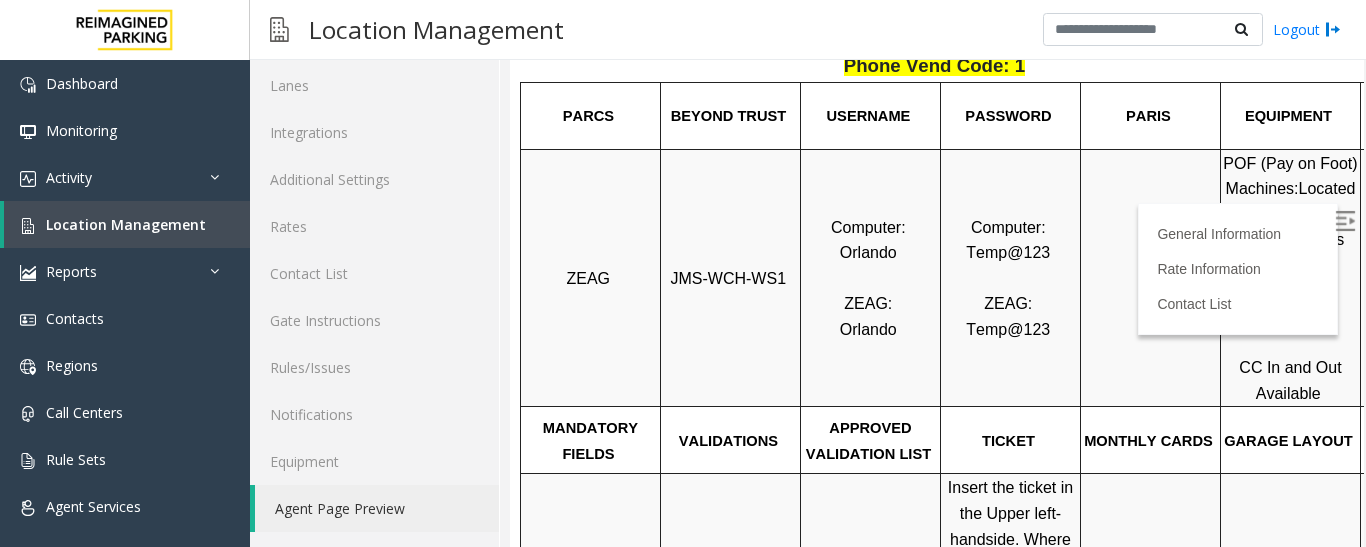 click on "JMS-WCH-WS1" at bounding box center [729, 278] 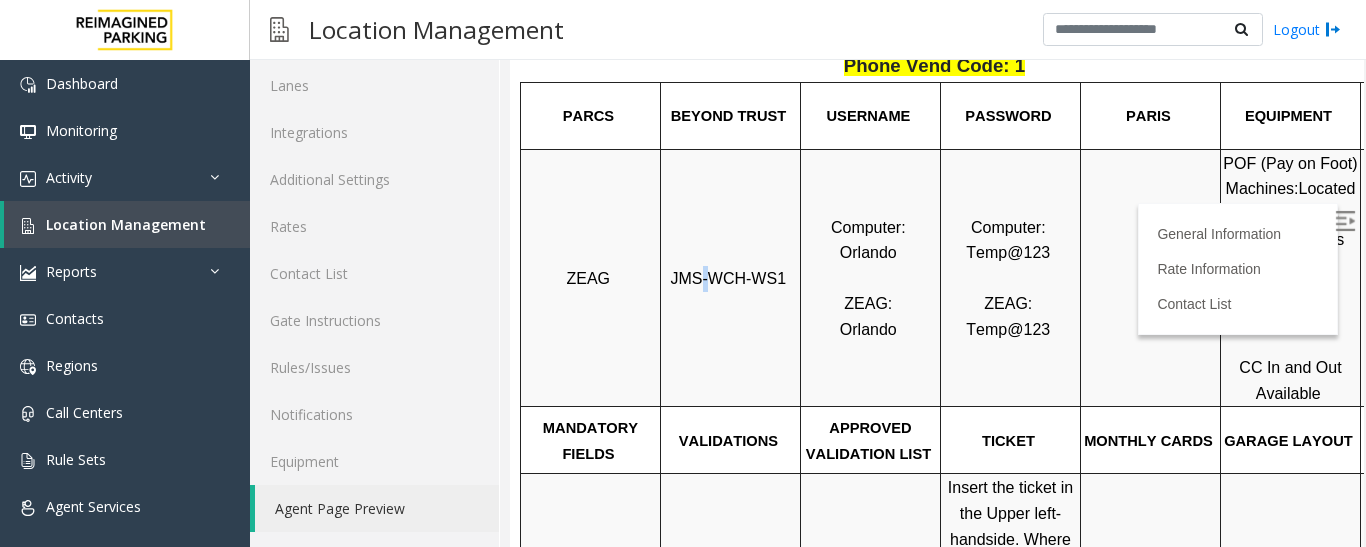 click on "JMS-WCH-WS1" at bounding box center [729, 278] 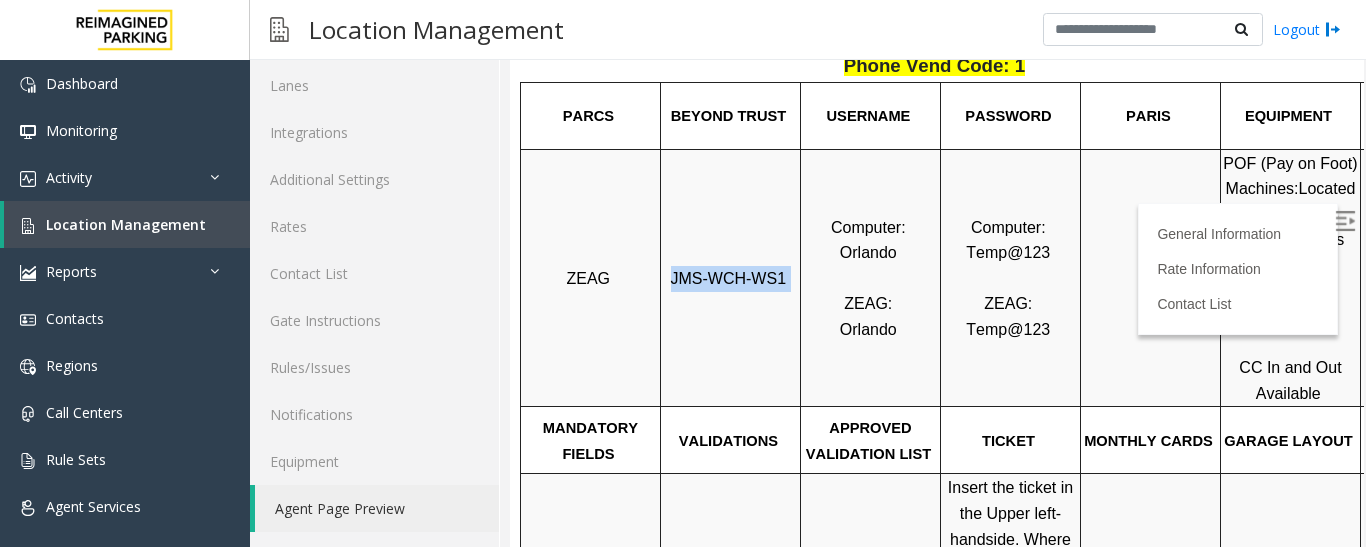 click on "JMS-WCH-WS1" at bounding box center (729, 278) 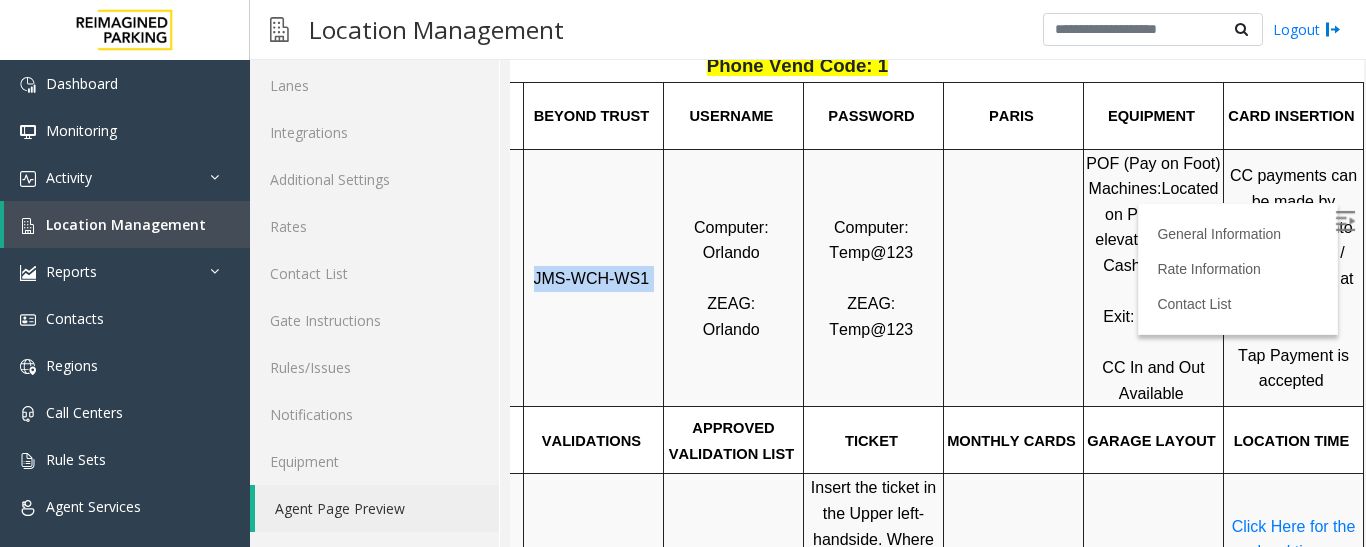 scroll, scrollTop: 500, scrollLeft: 0, axis: vertical 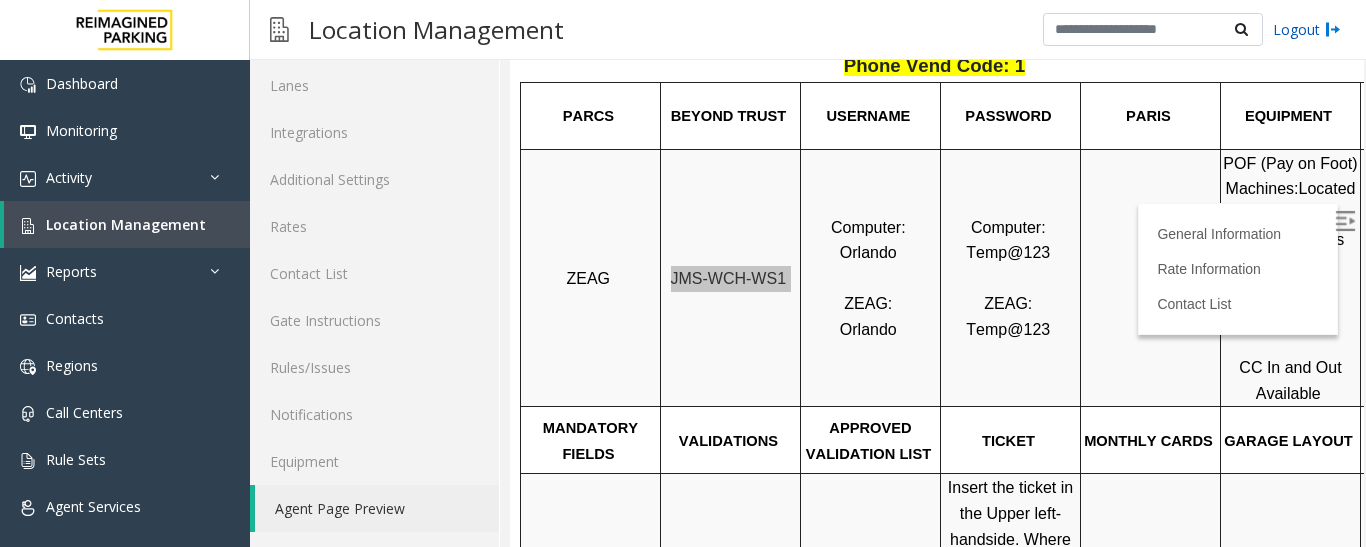 click on "Logout" at bounding box center [1307, 29] 